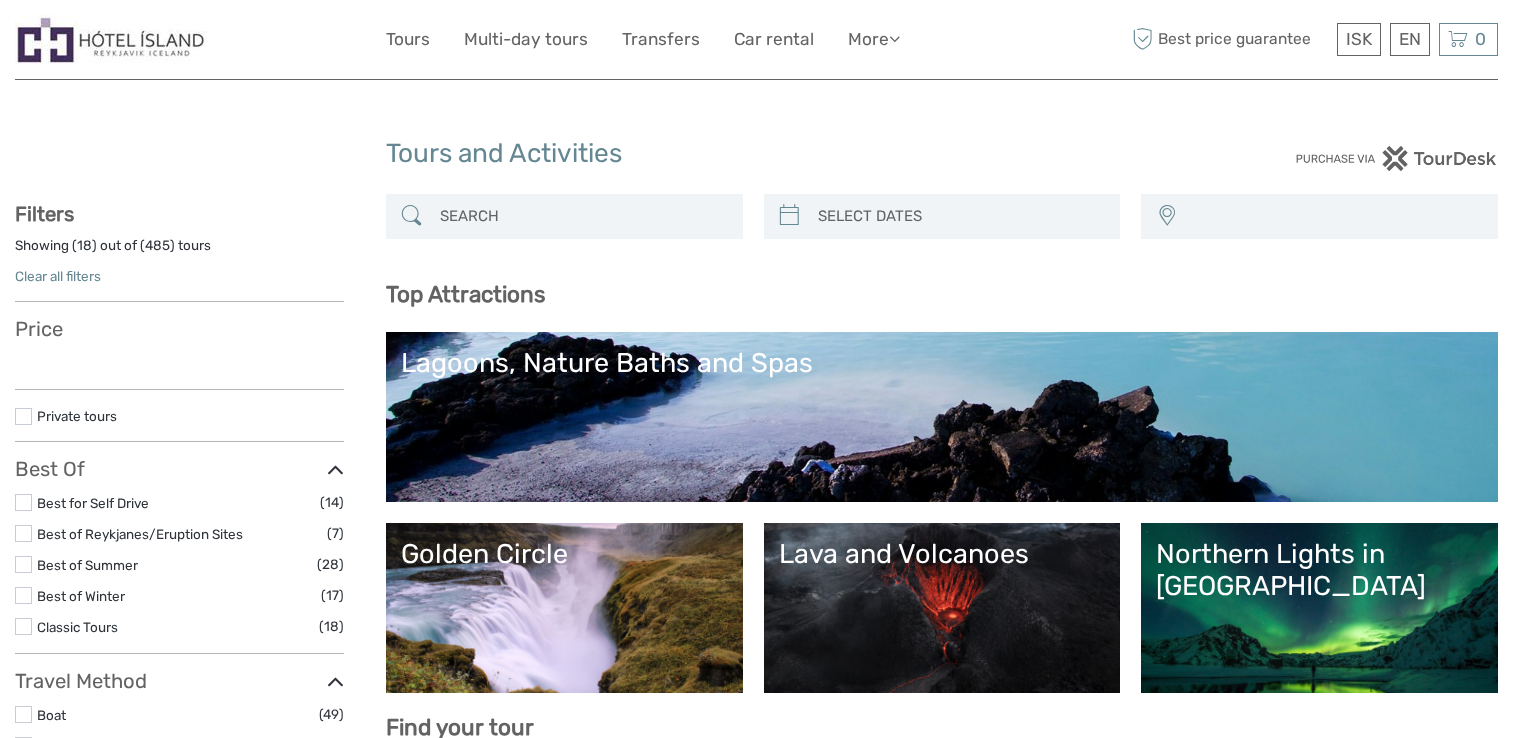 select 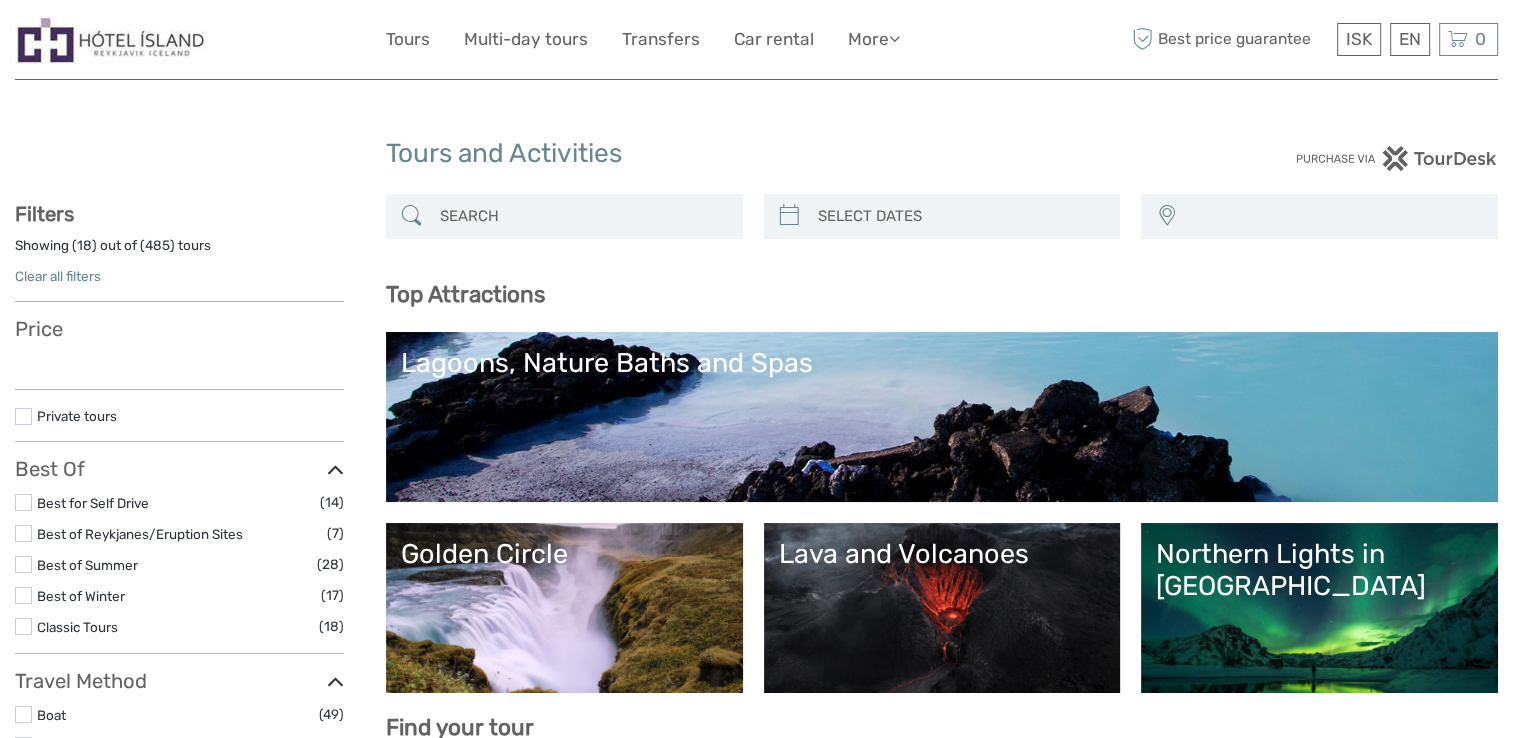 select 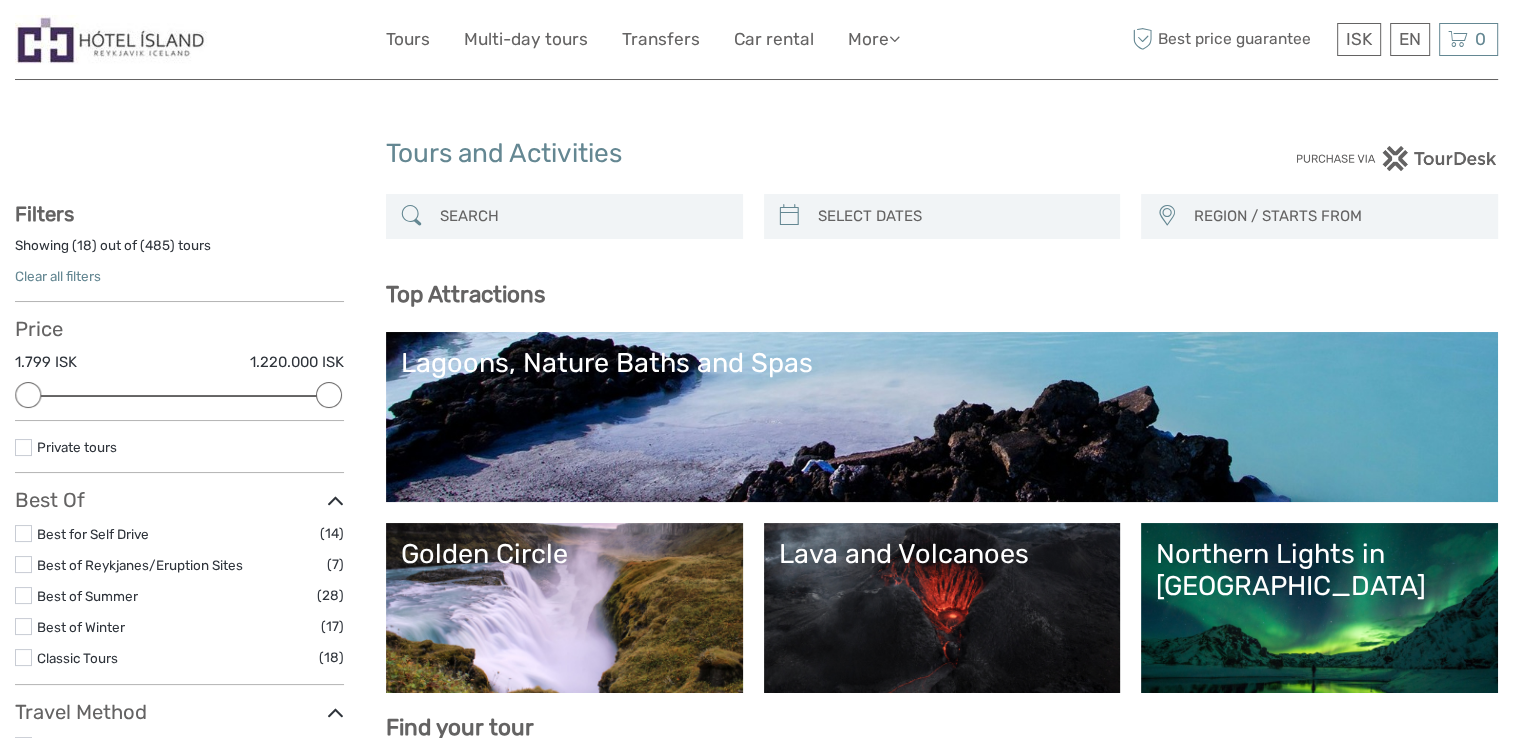 scroll, scrollTop: 0, scrollLeft: 0, axis: both 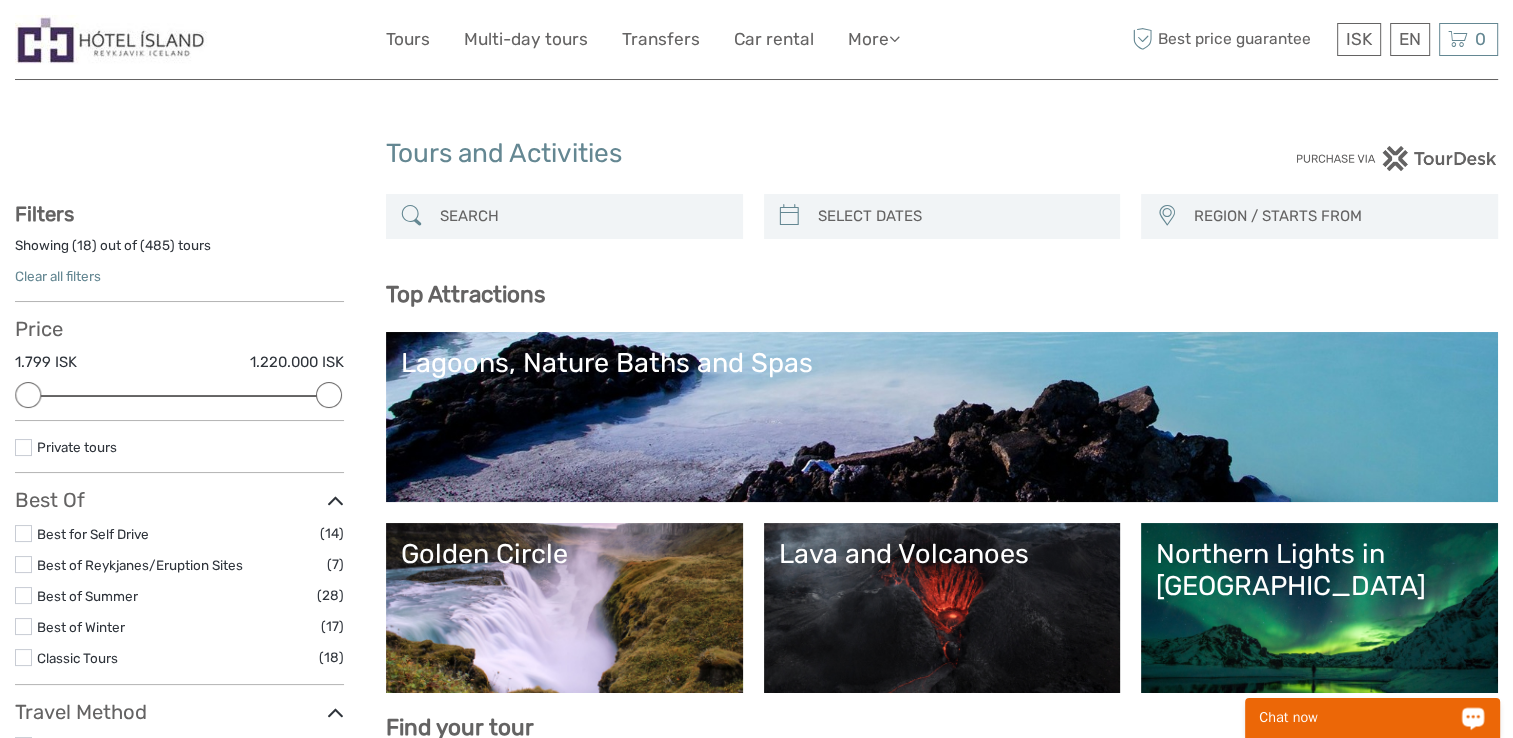 click on "Chat now" at bounding box center (1359, 718) 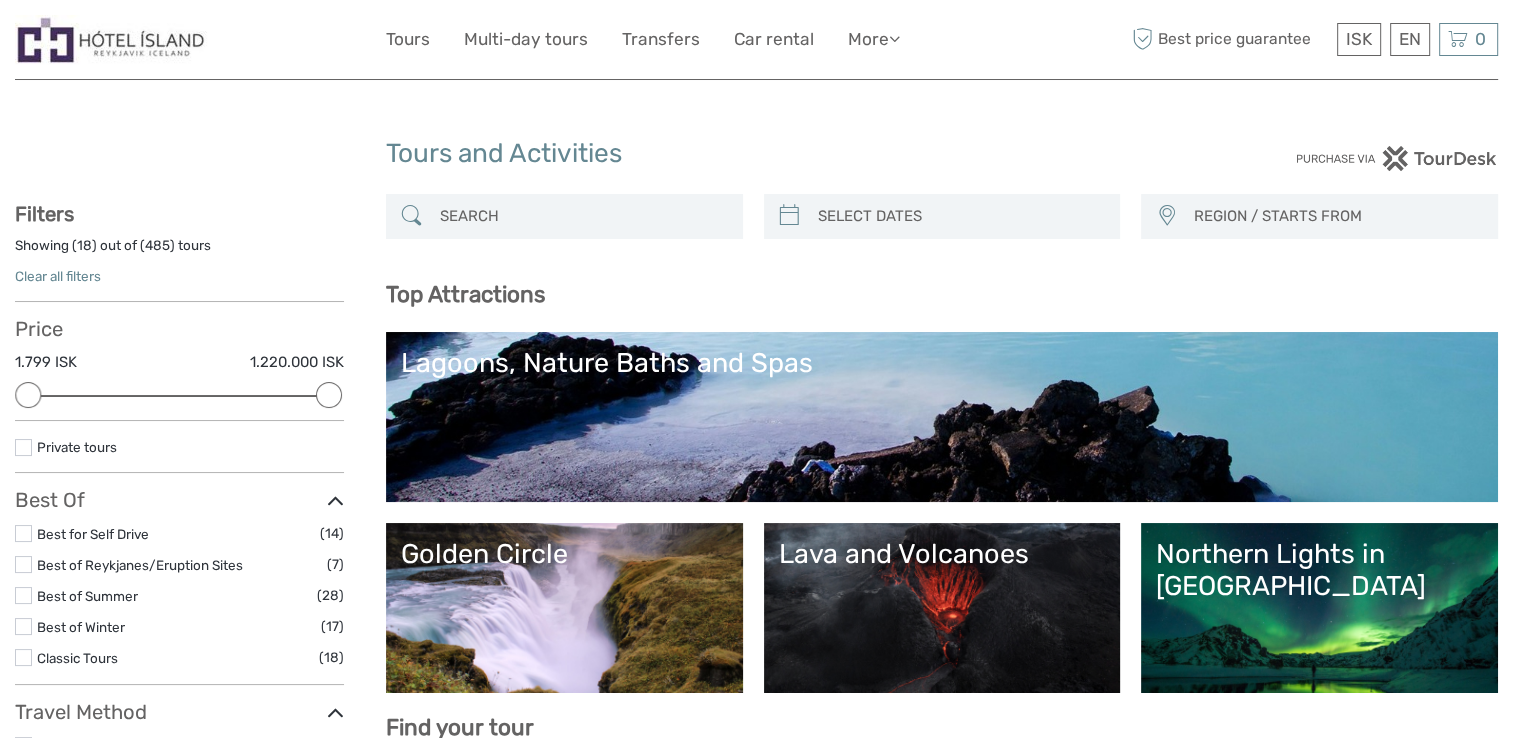 click on "Lava and Volcanoes" at bounding box center (942, 608) 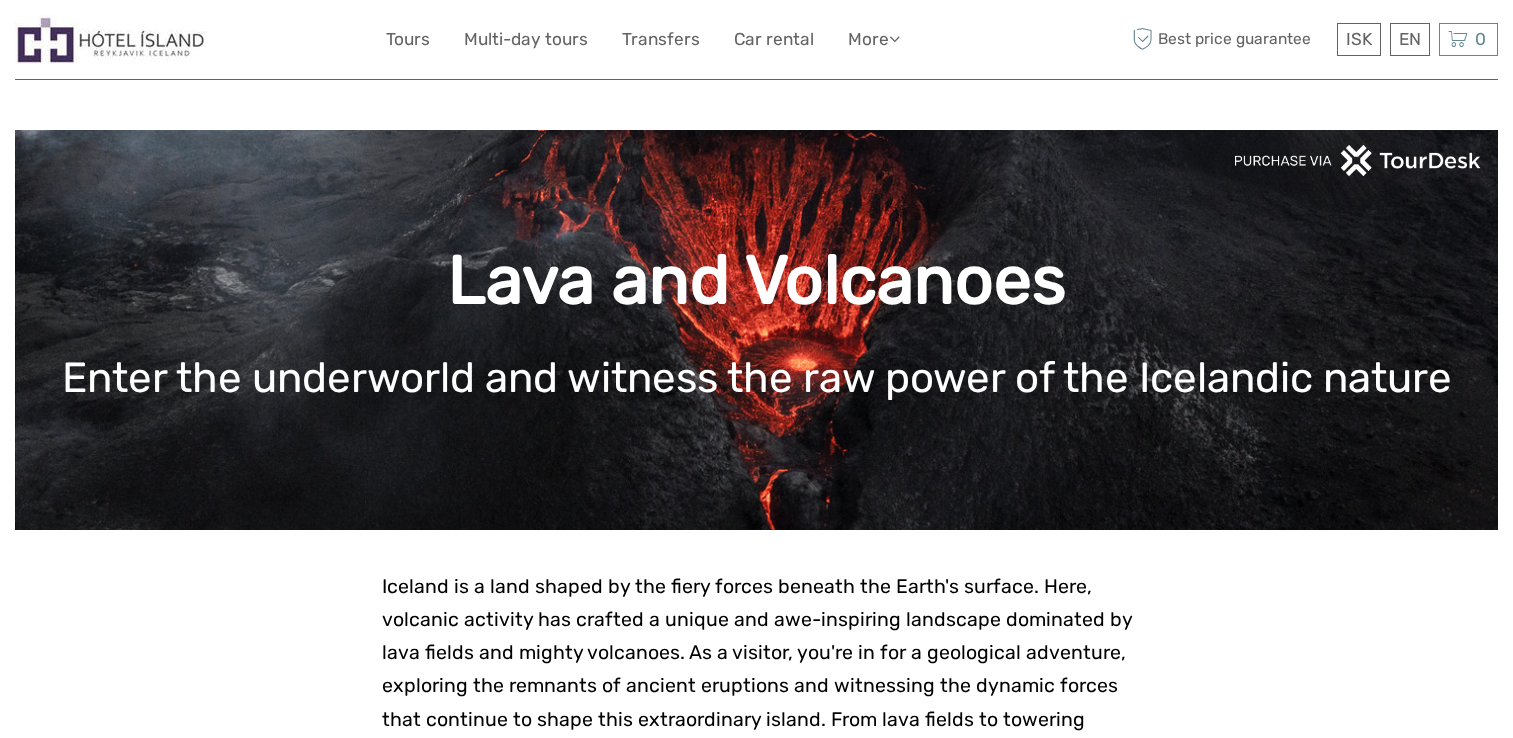 scroll, scrollTop: 0, scrollLeft: 0, axis: both 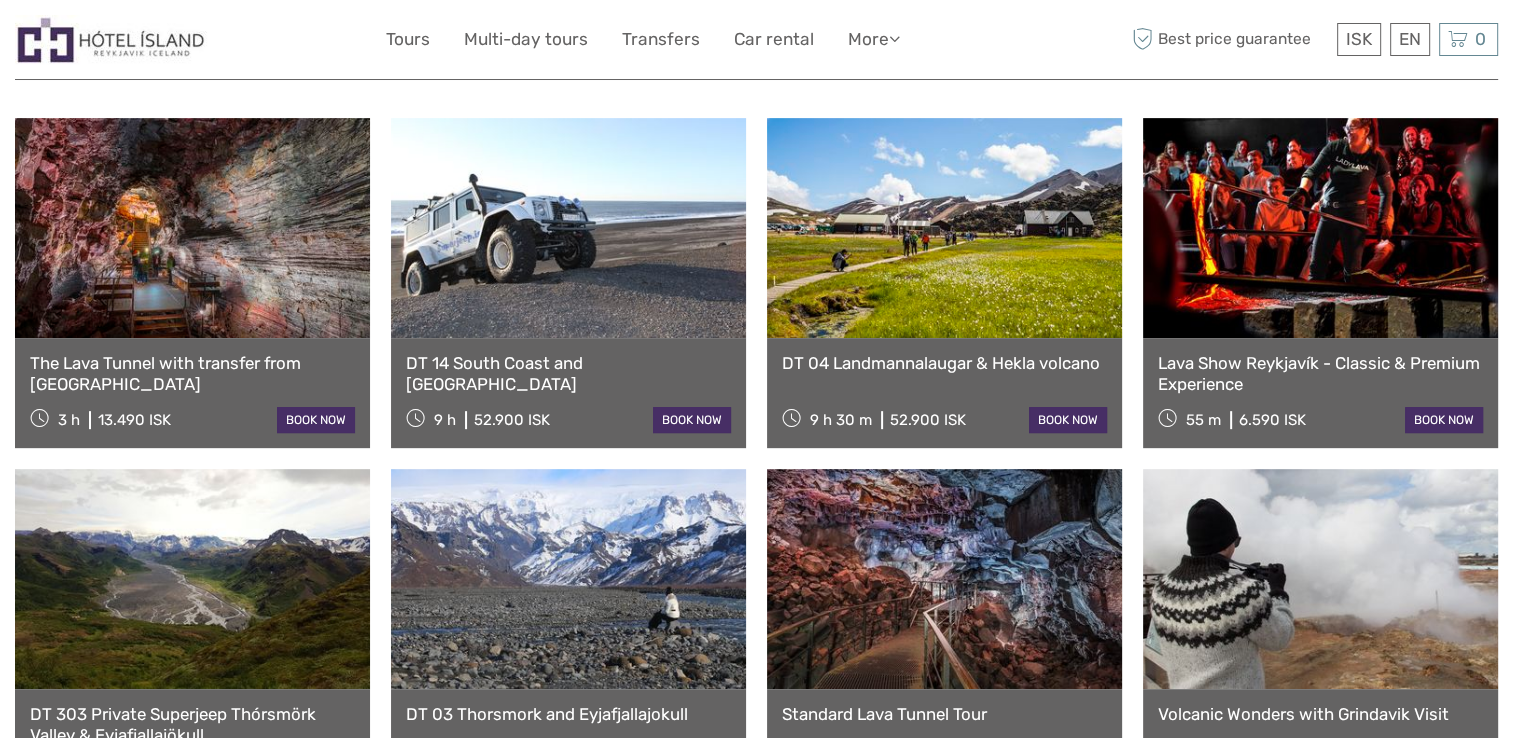 click on "The Lava Tunnel with transfer from [GEOGRAPHIC_DATA]" at bounding box center (192, 373) 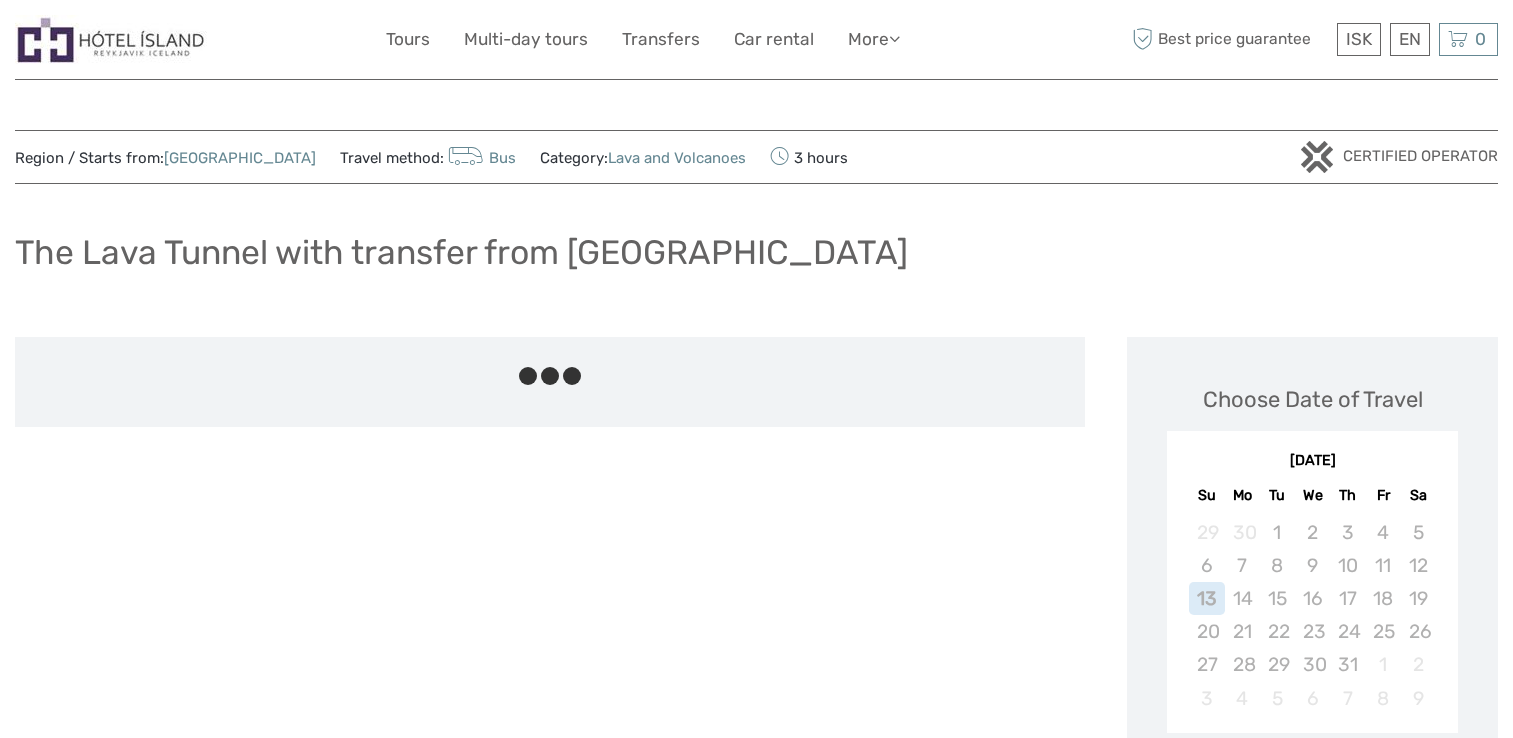 scroll, scrollTop: 0, scrollLeft: 0, axis: both 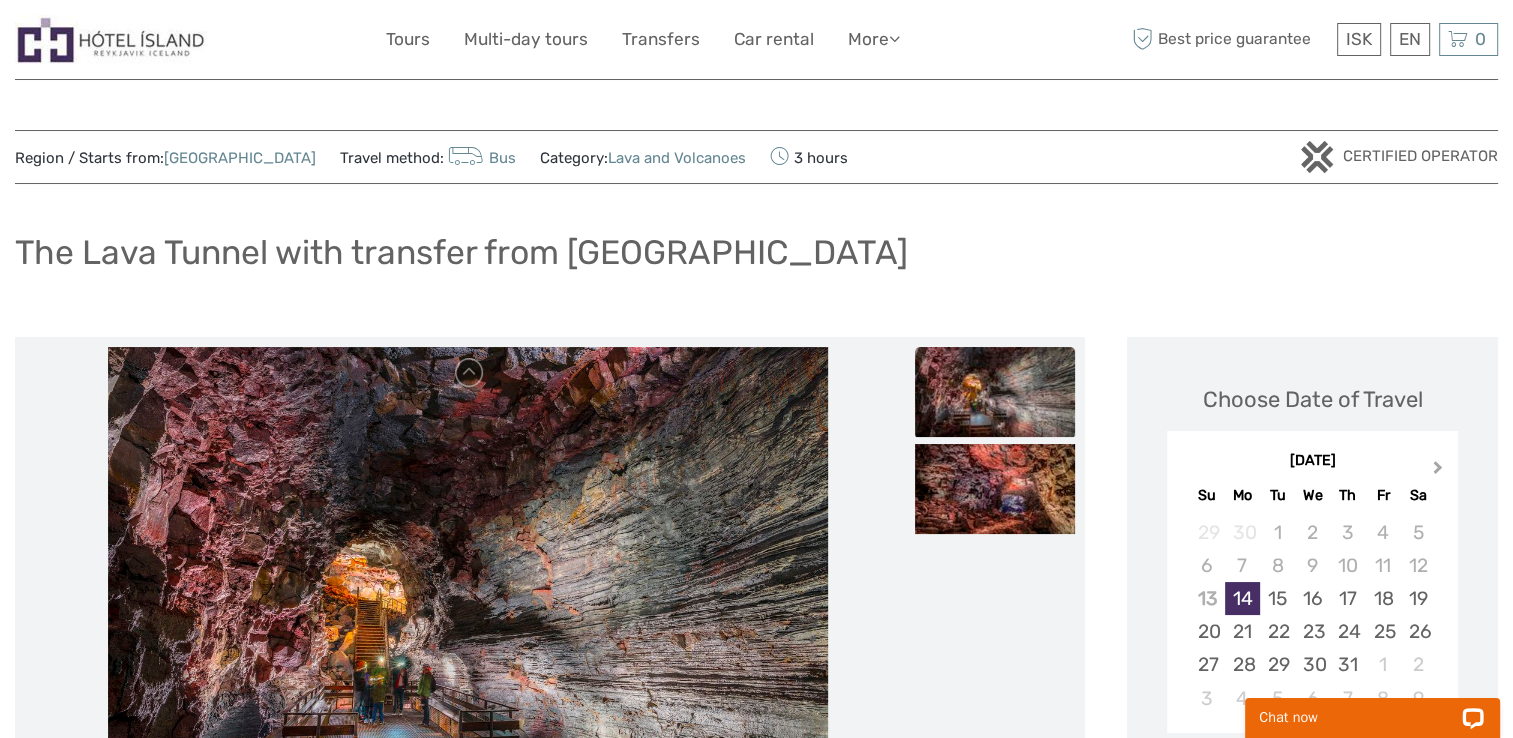 click on "Next Month" at bounding box center [1438, 471] 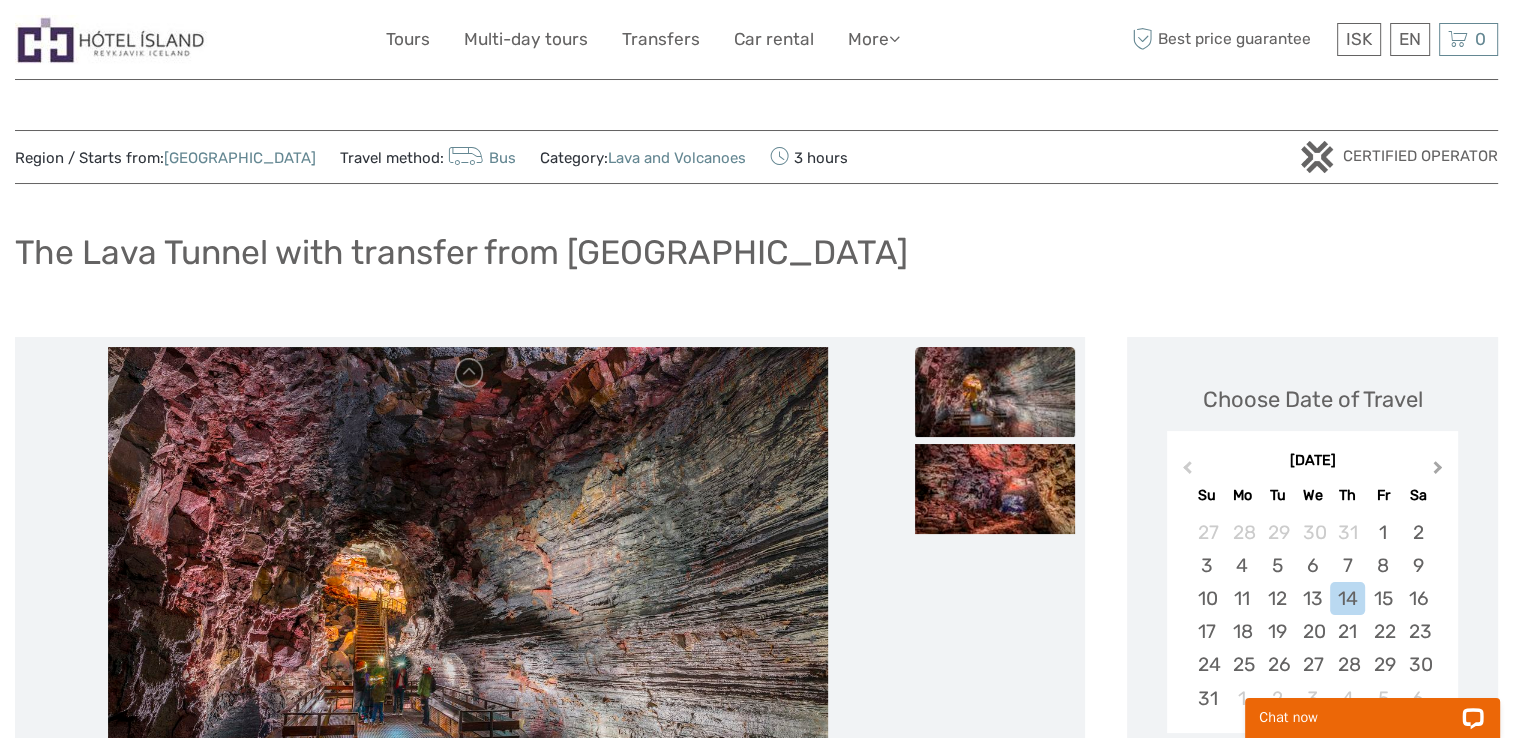 click on "Next Month" at bounding box center [1438, 471] 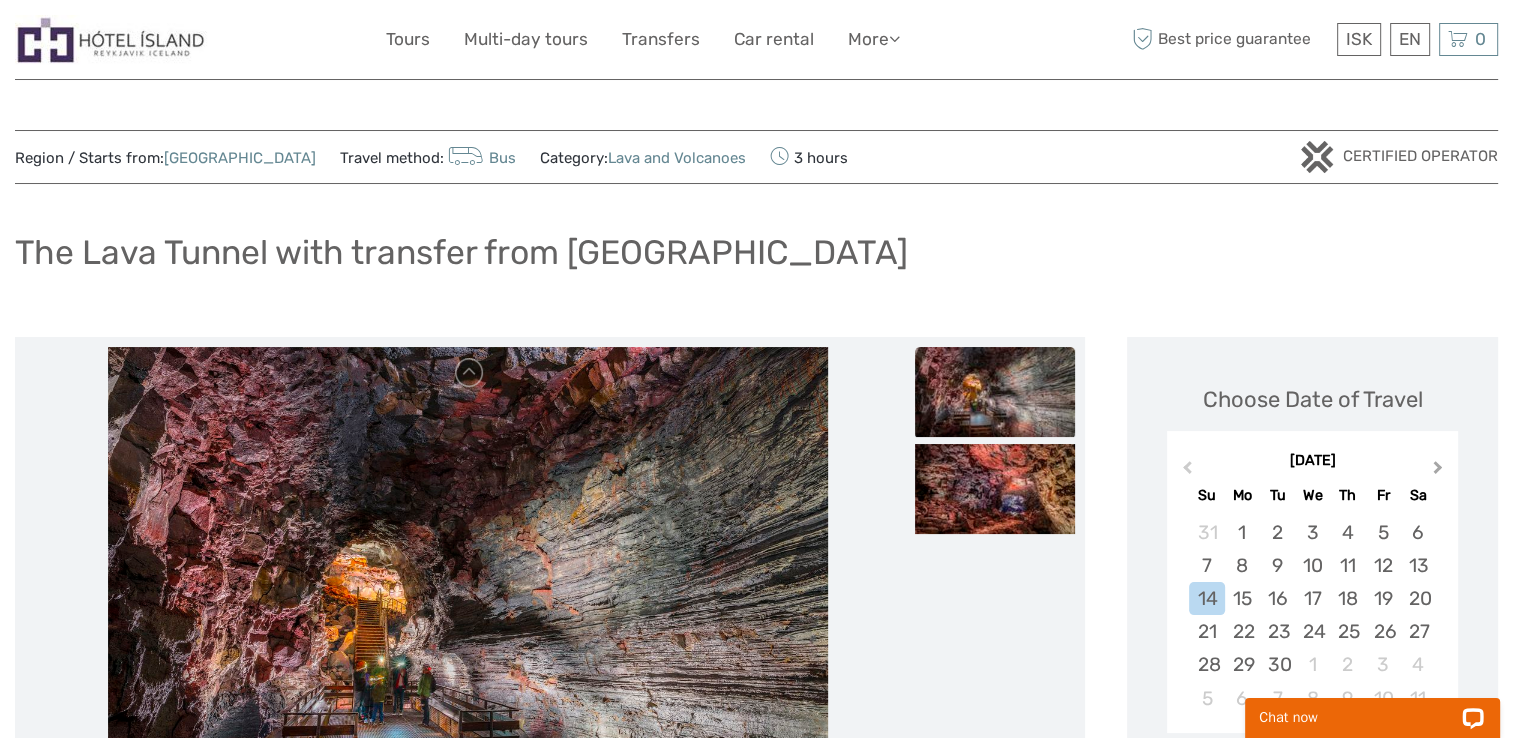 click on "Next Month" at bounding box center [1438, 471] 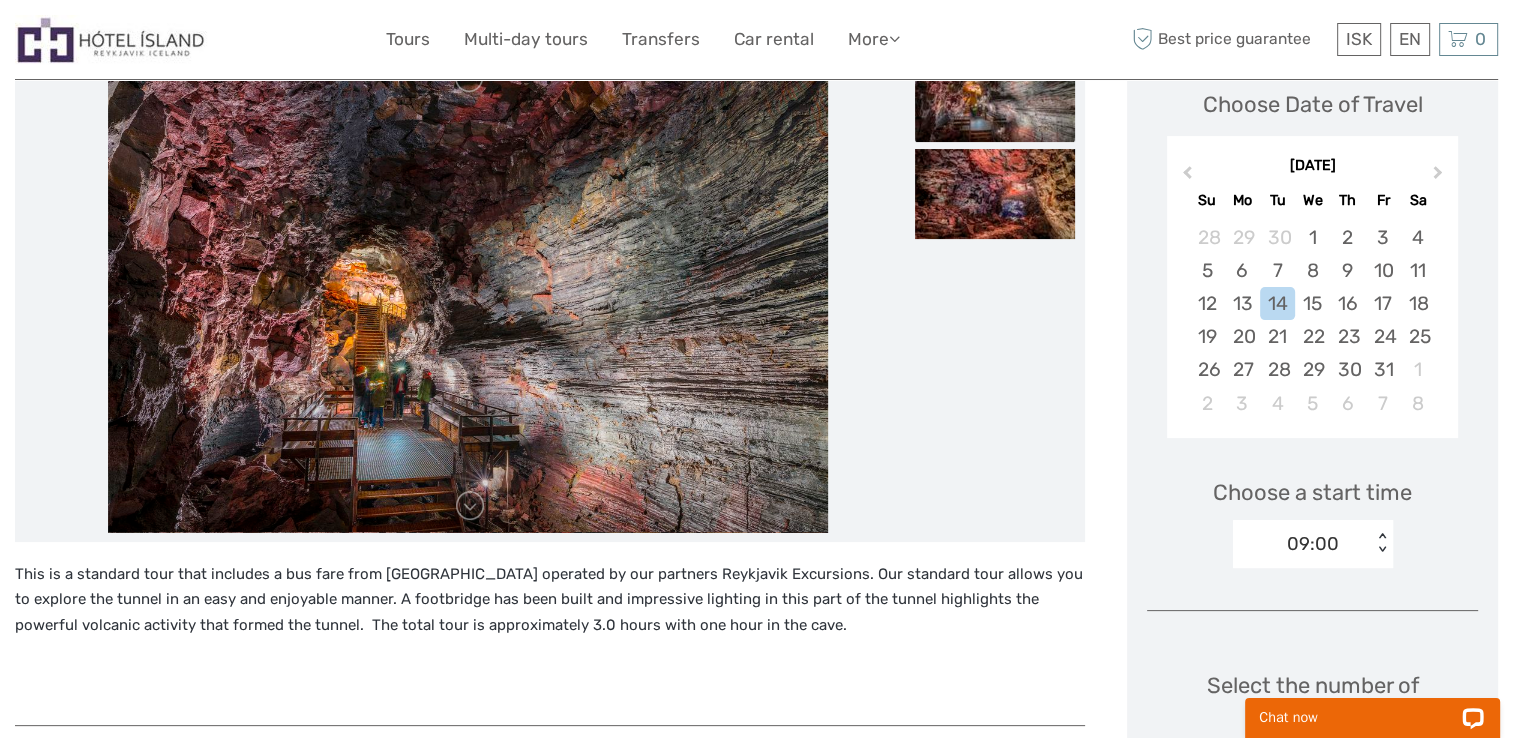 scroll, scrollTop: 300, scrollLeft: 0, axis: vertical 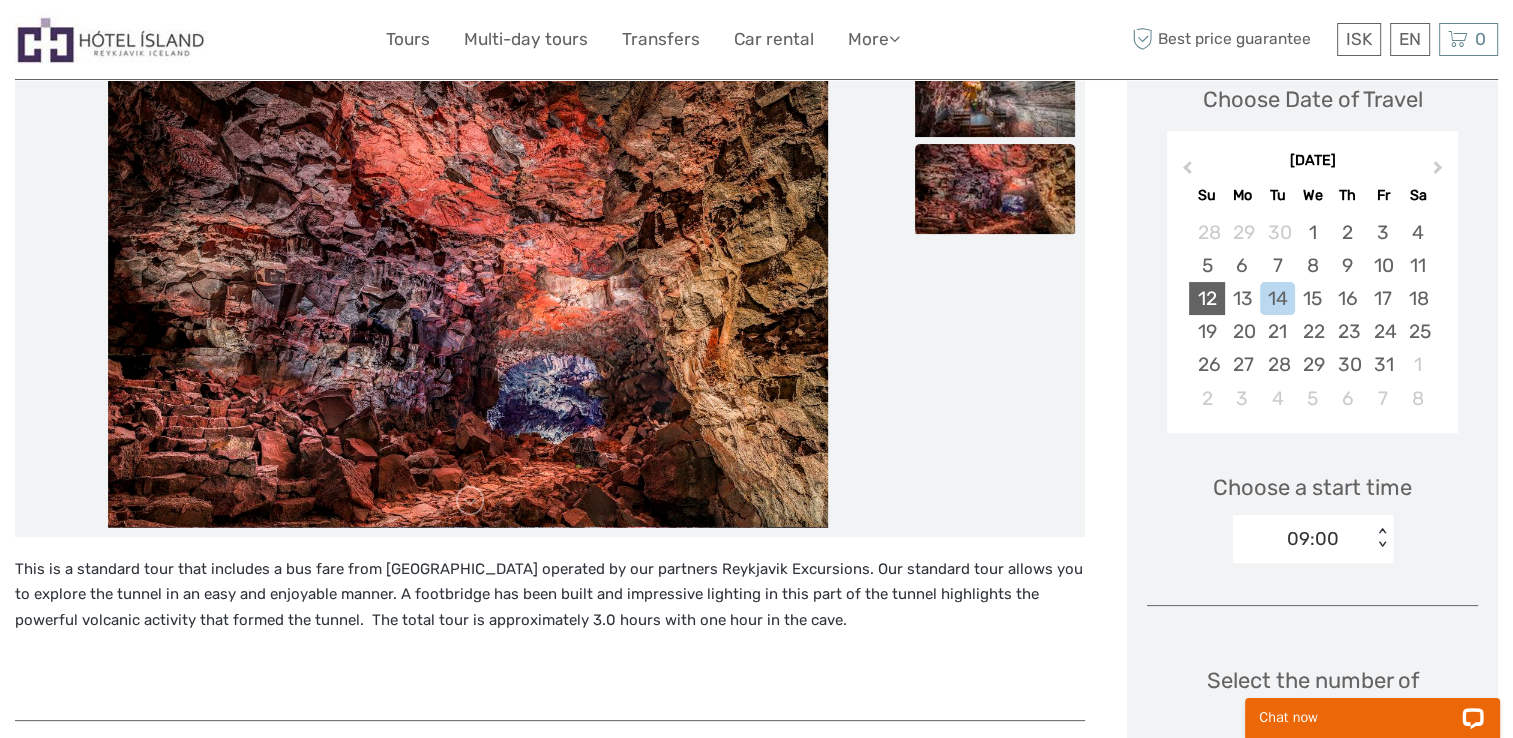 click on "12" at bounding box center [1206, 298] 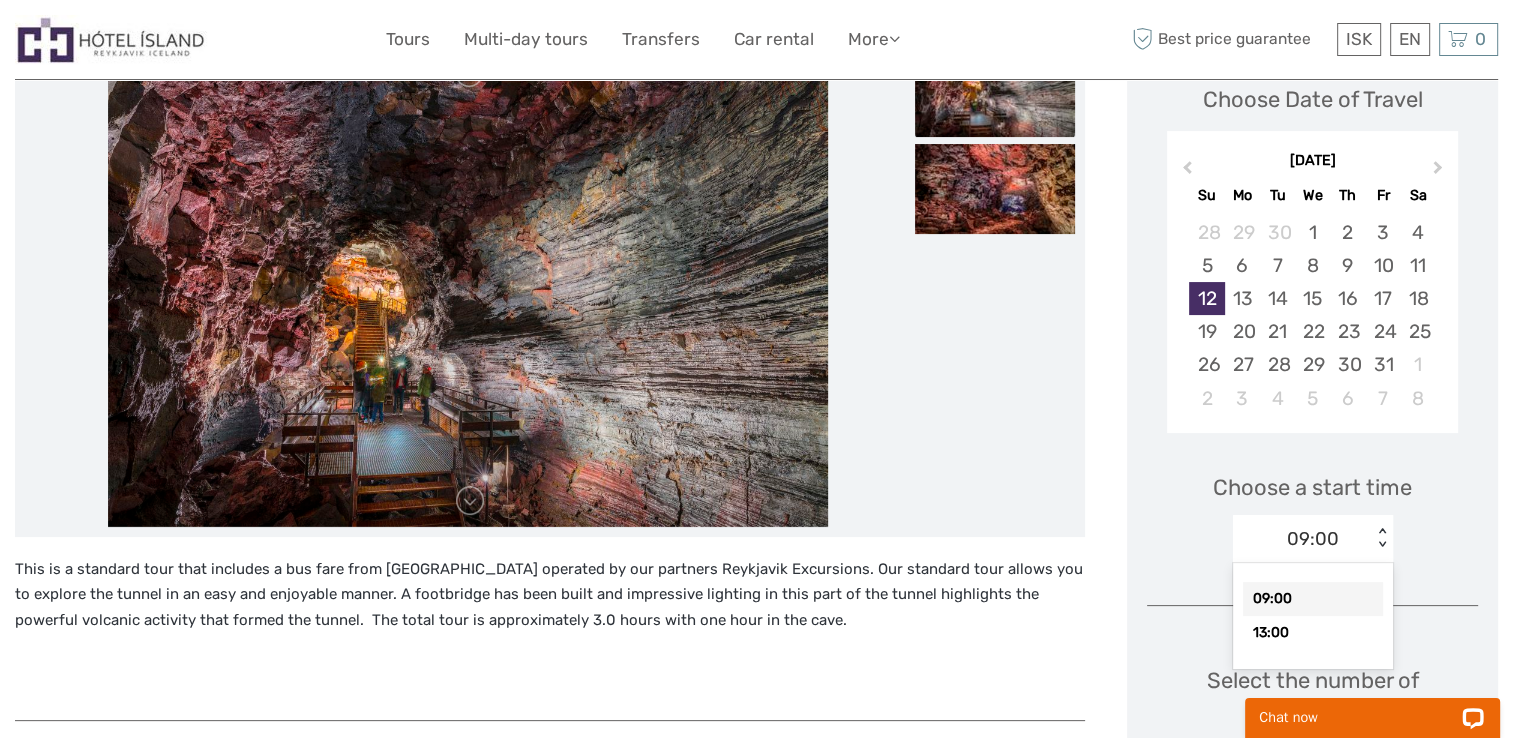 click on "09:00 < >" at bounding box center (1313, 539) 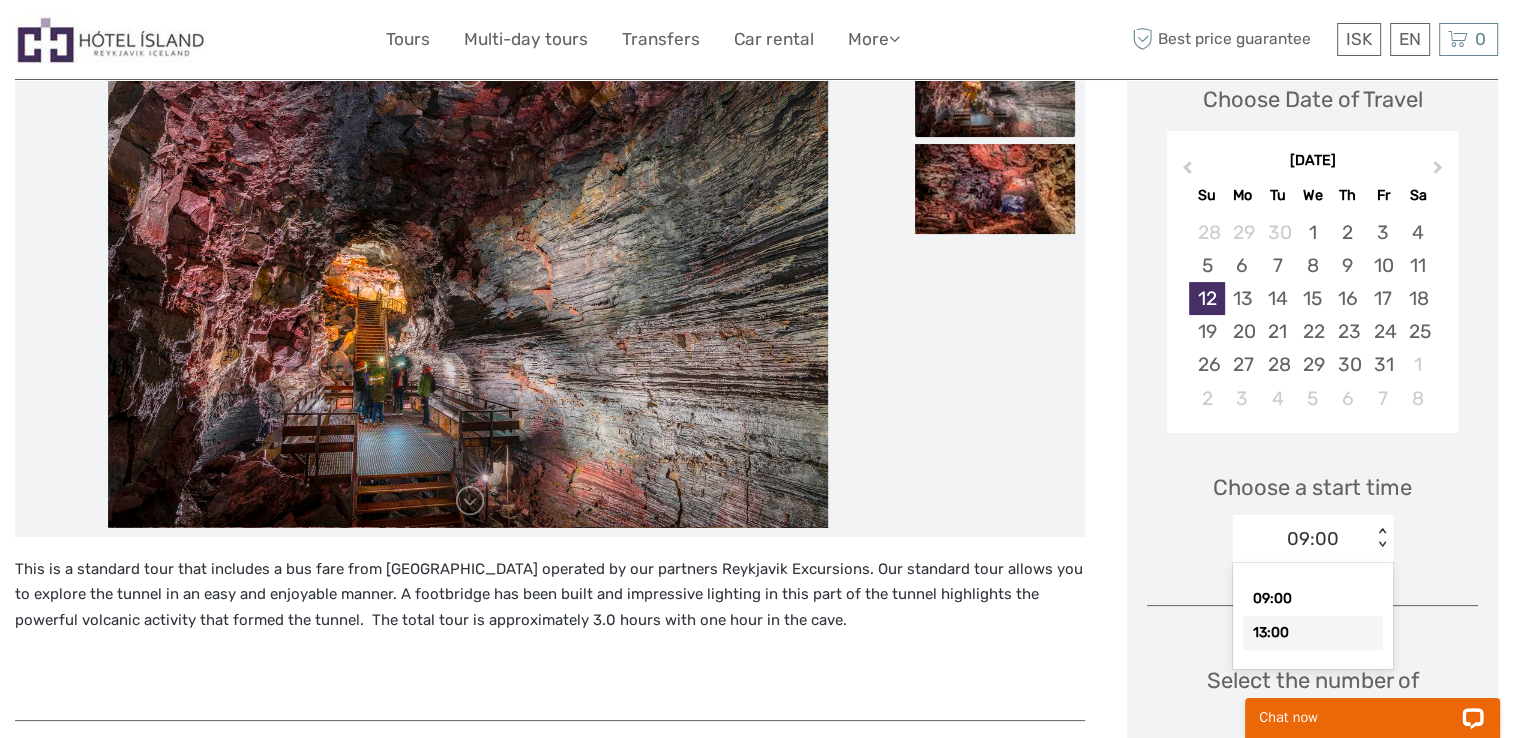 click on "13:00" at bounding box center [1313, 633] 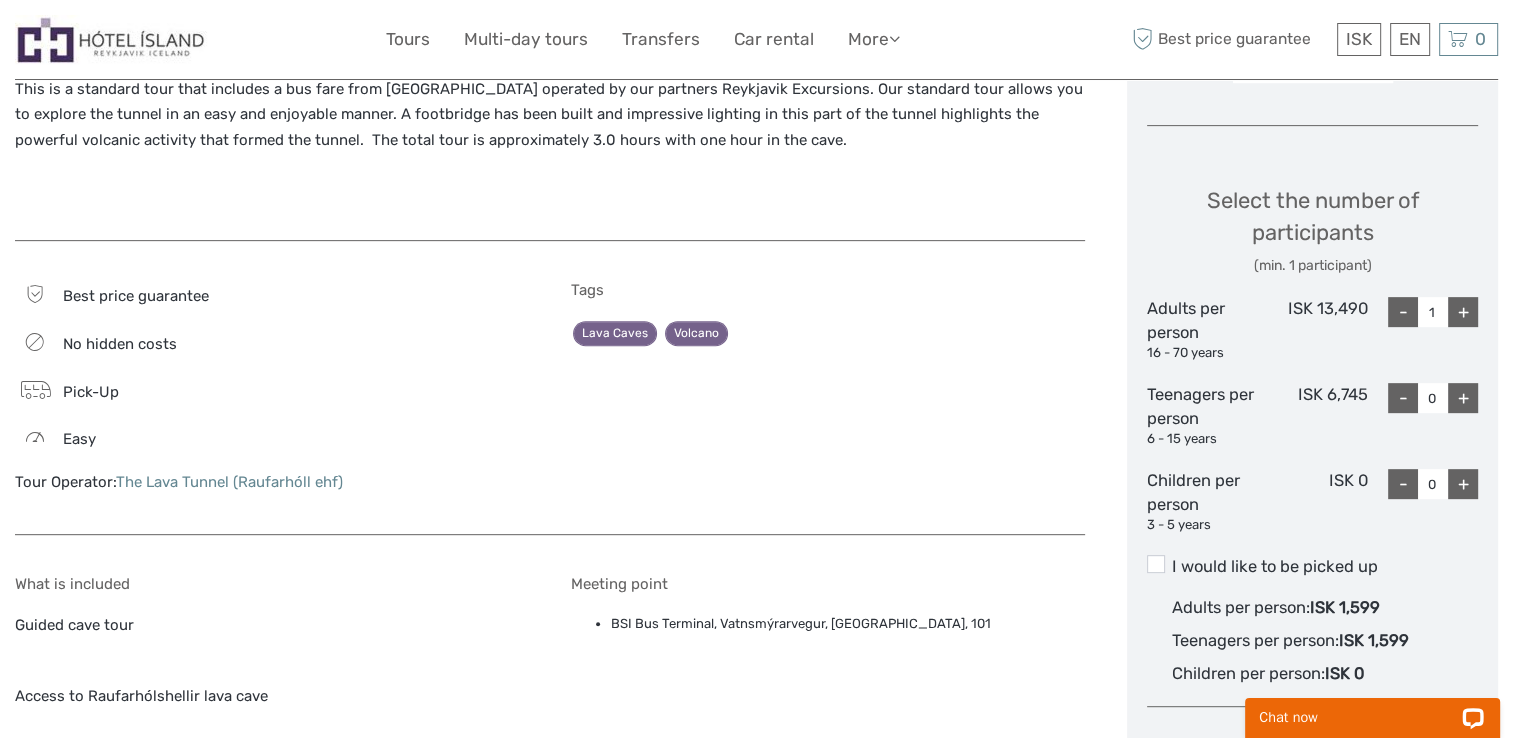 scroll, scrollTop: 800, scrollLeft: 0, axis: vertical 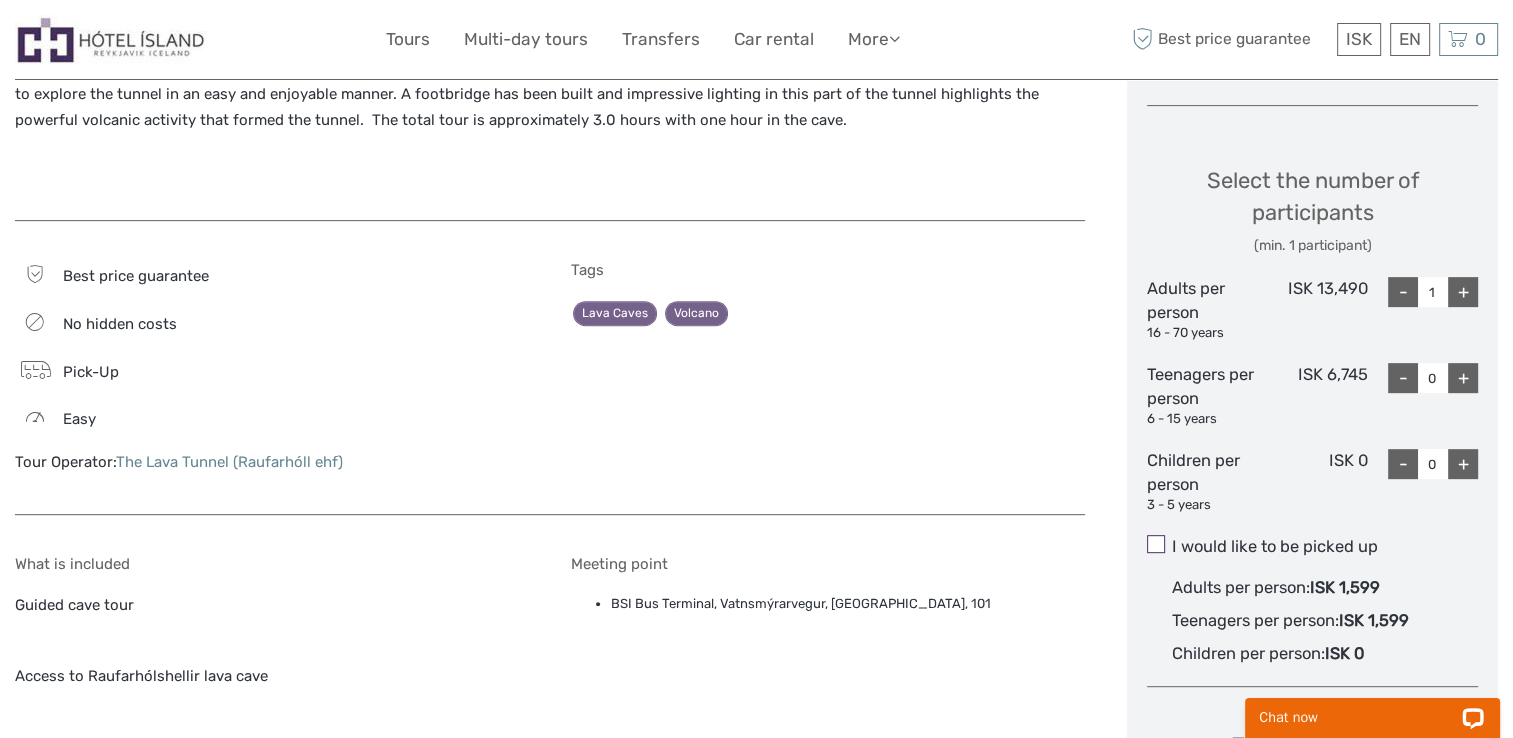 click at bounding box center [1156, 544] 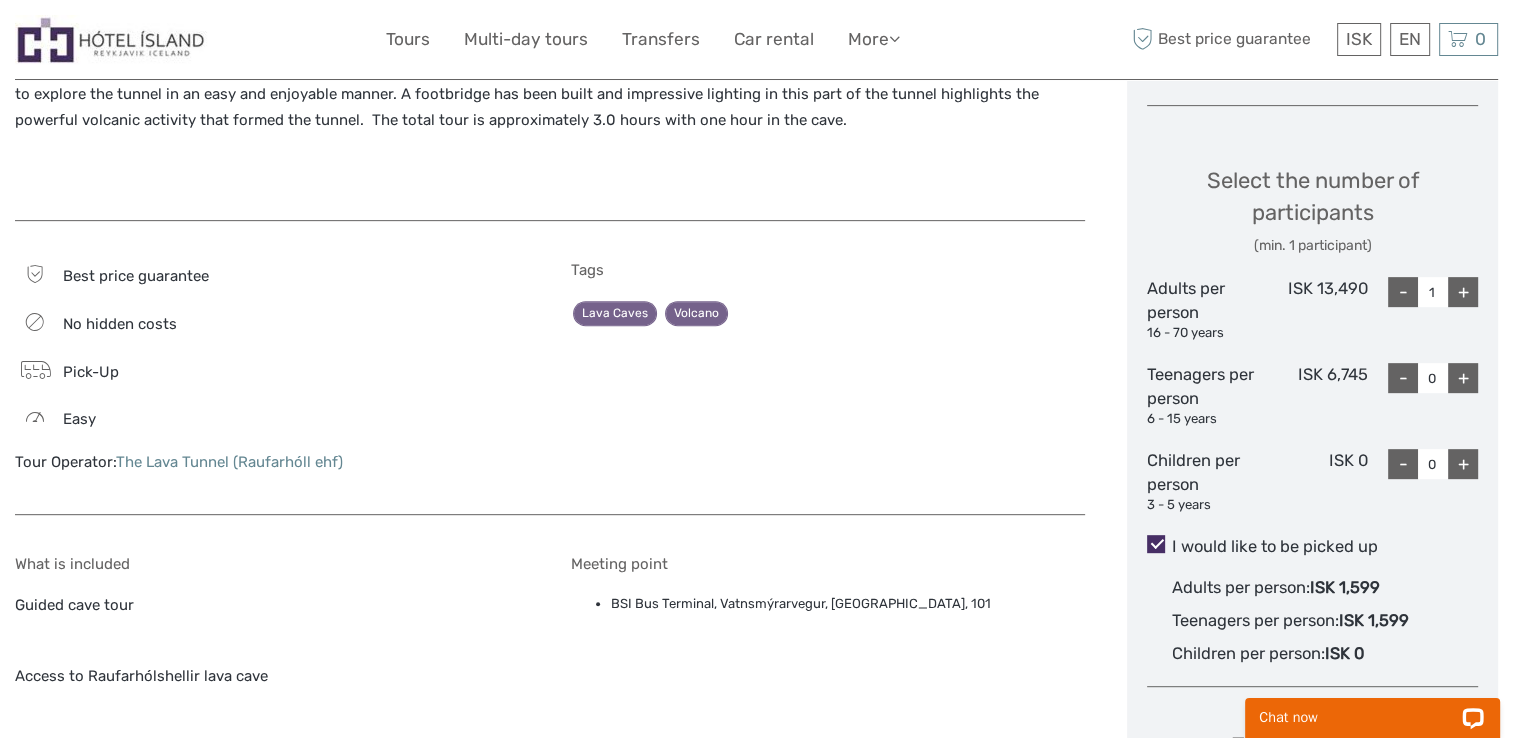 click on "+" at bounding box center (1463, 292) 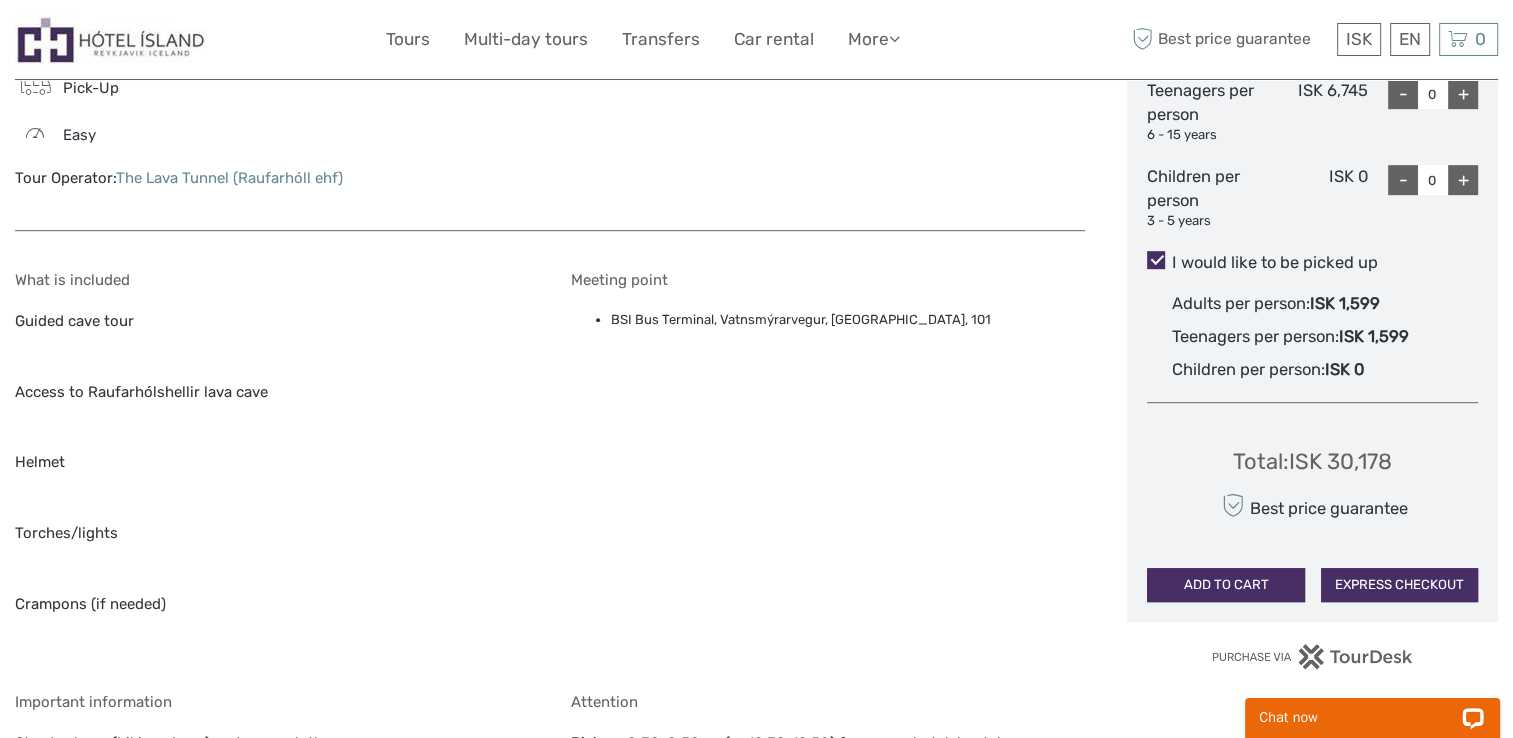 scroll, scrollTop: 1100, scrollLeft: 0, axis: vertical 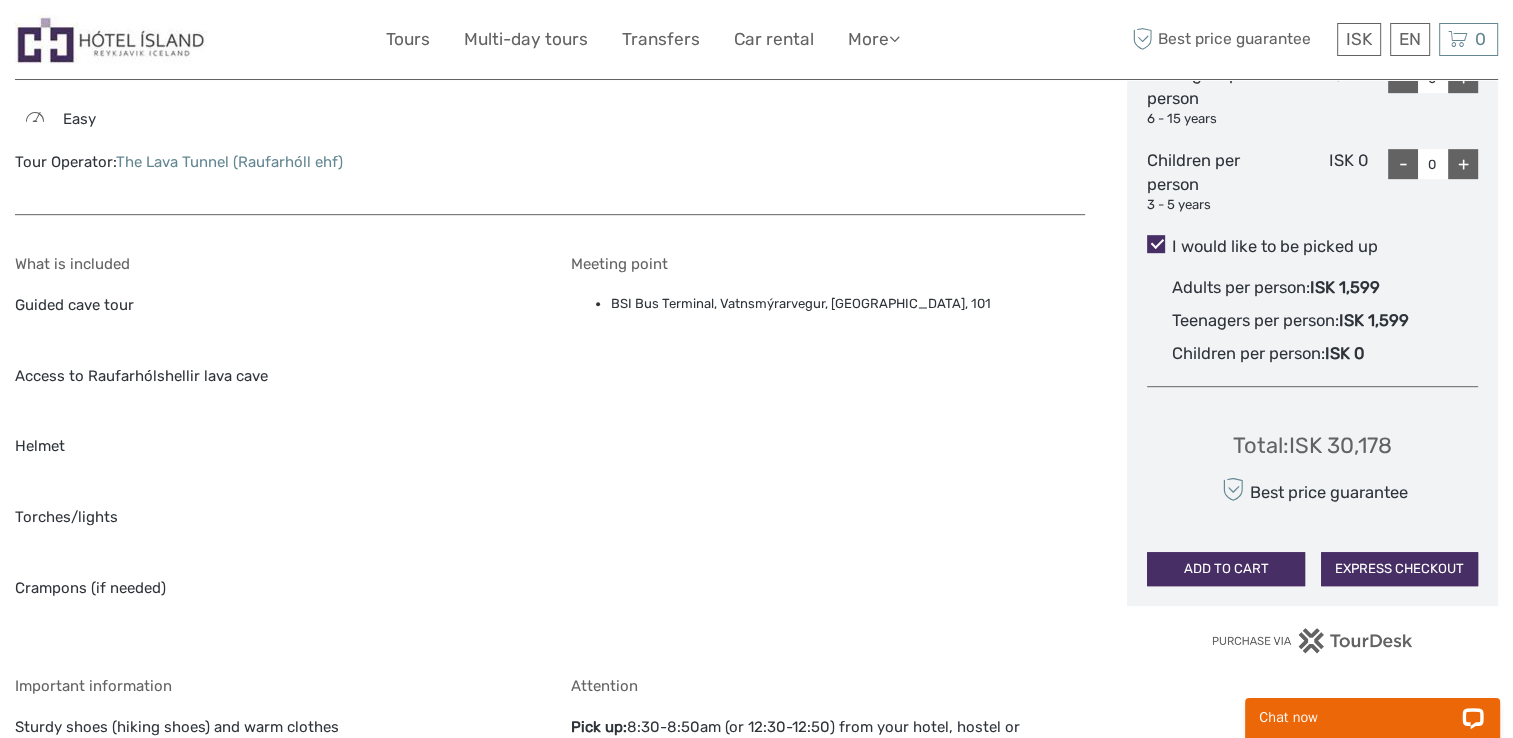 click on "ADD TO CART" at bounding box center (1225, 569) 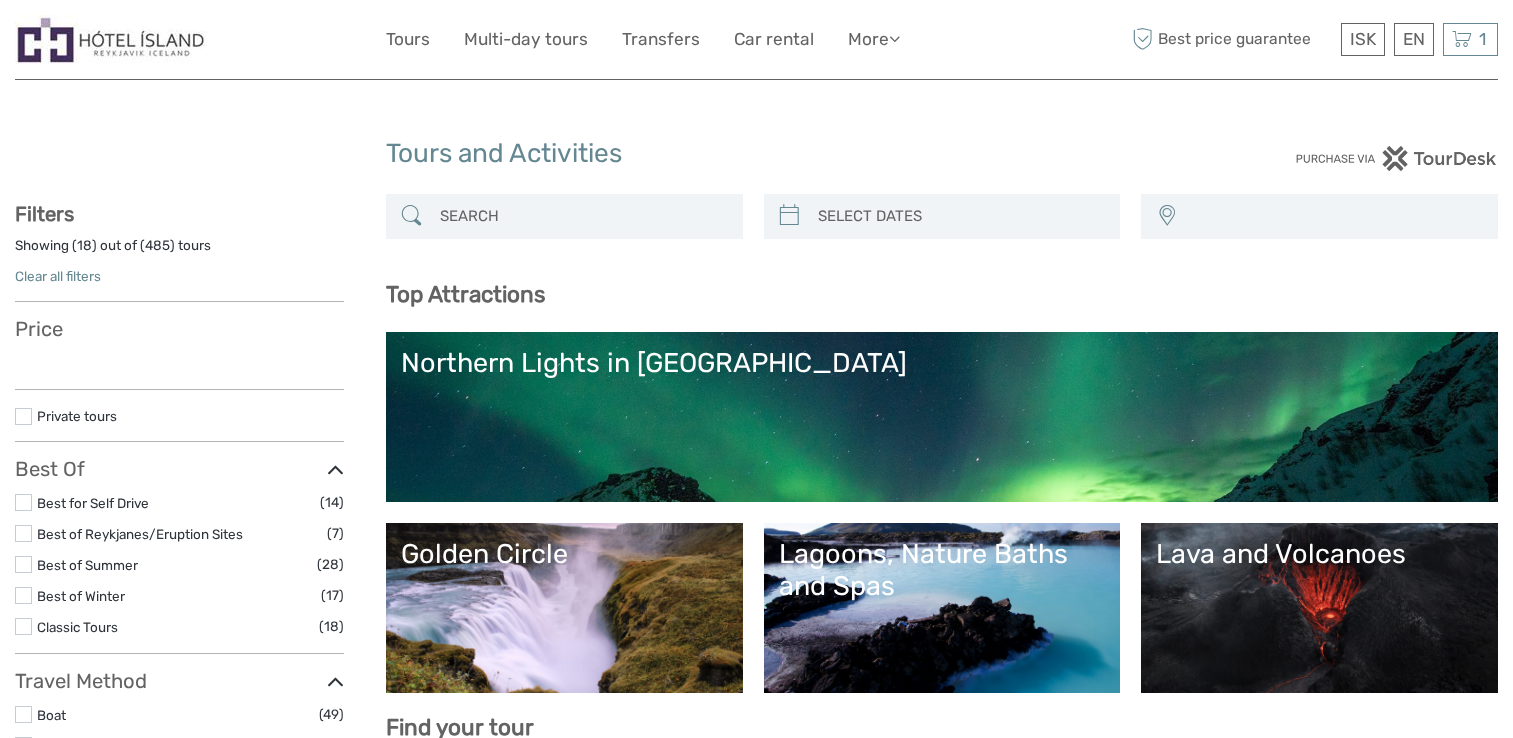 select 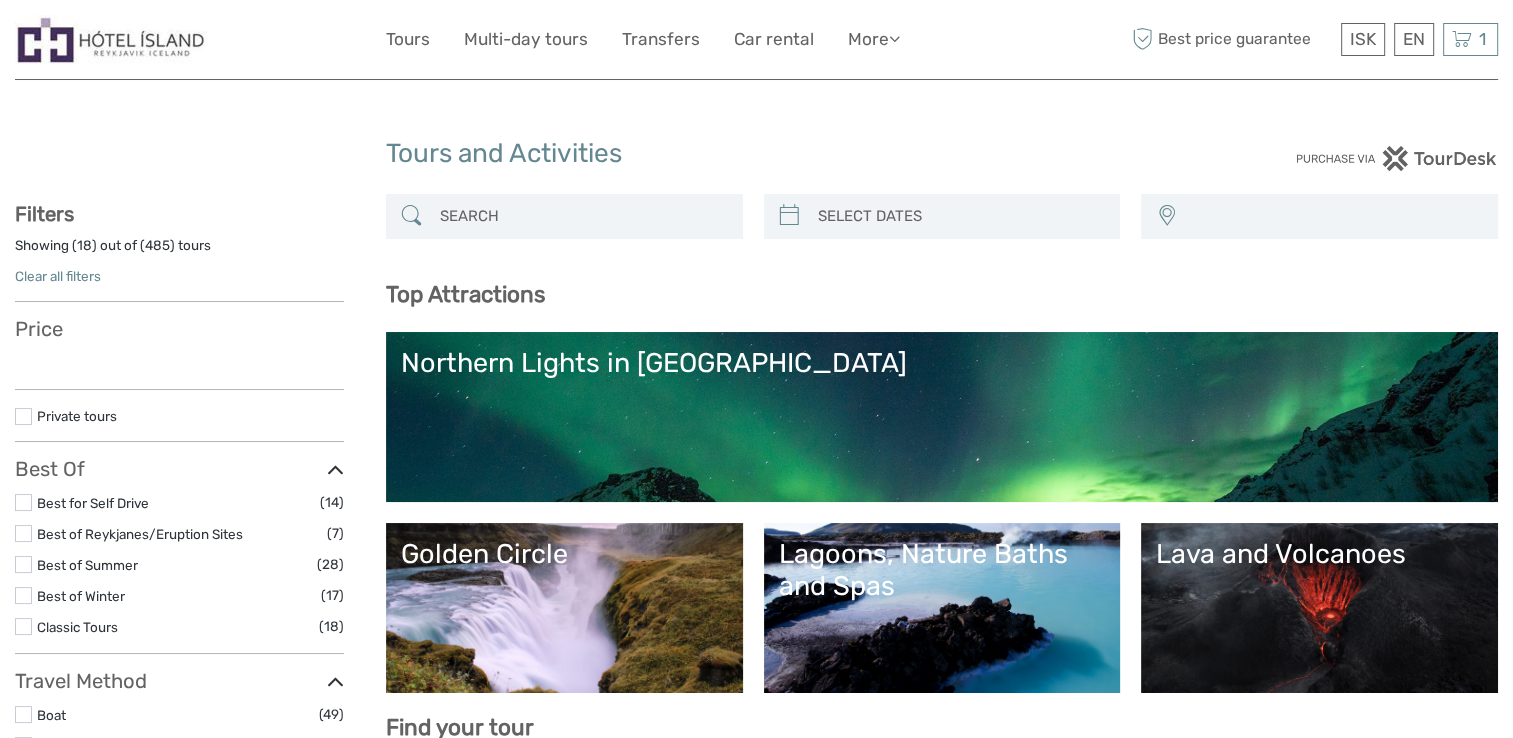 select 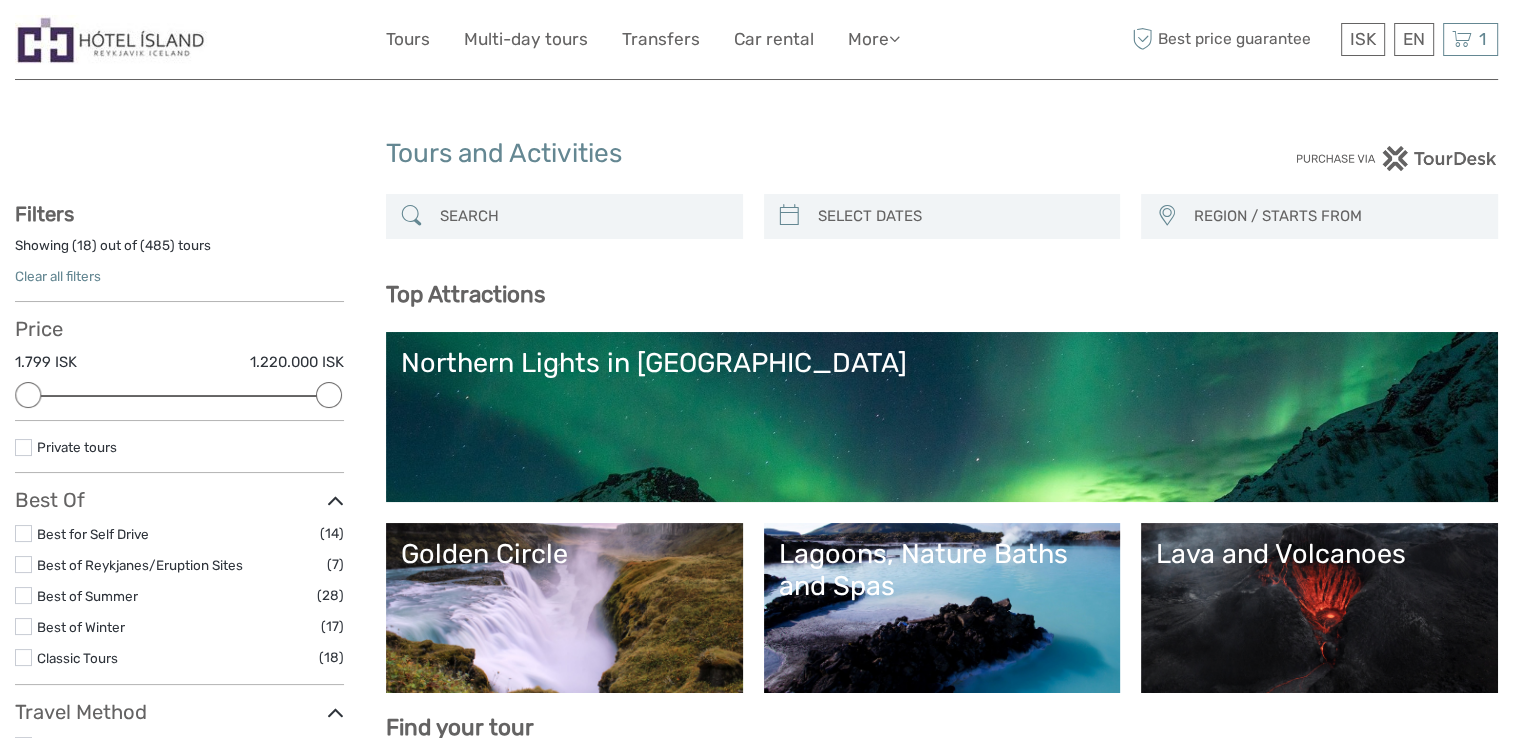scroll, scrollTop: 0, scrollLeft: 0, axis: both 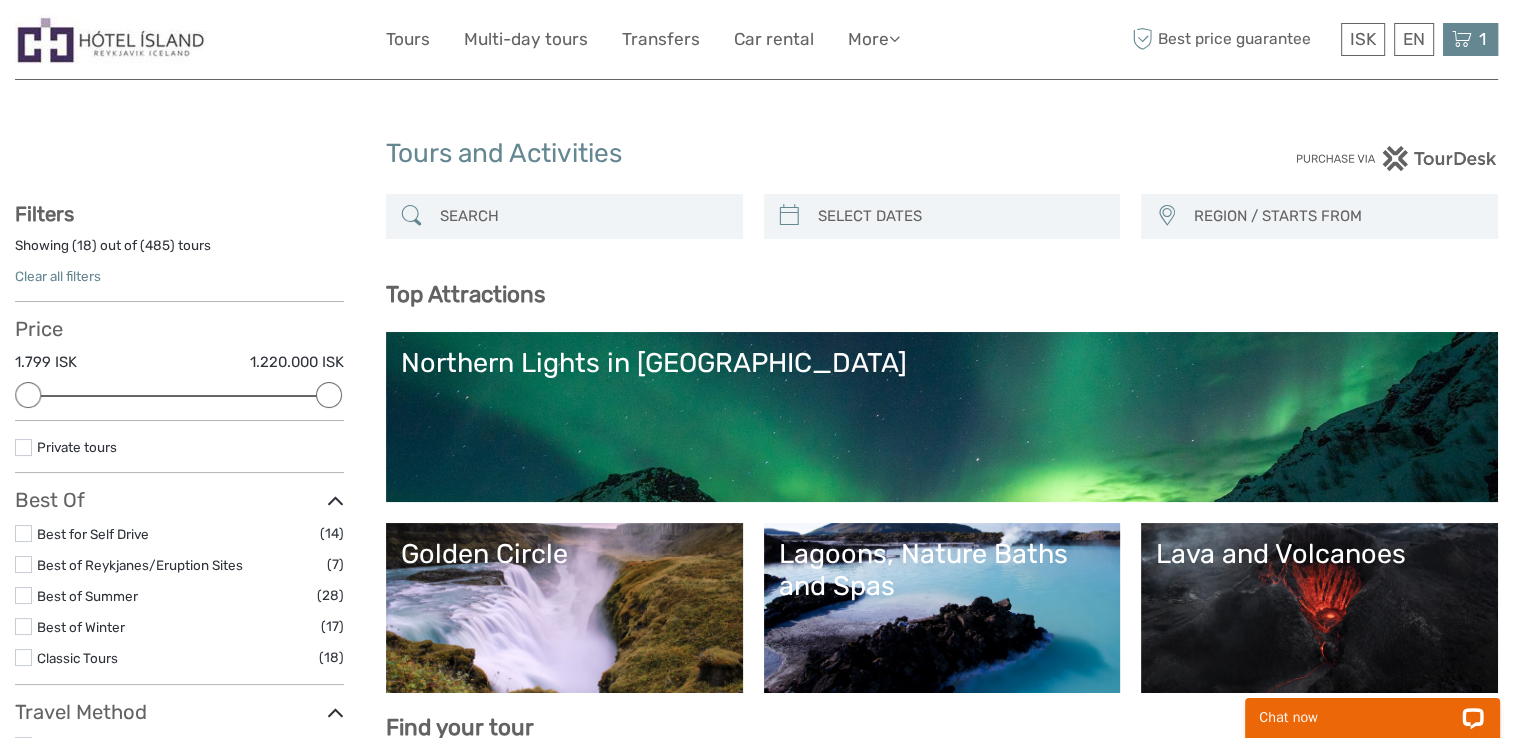 click at bounding box center [1462, 39] 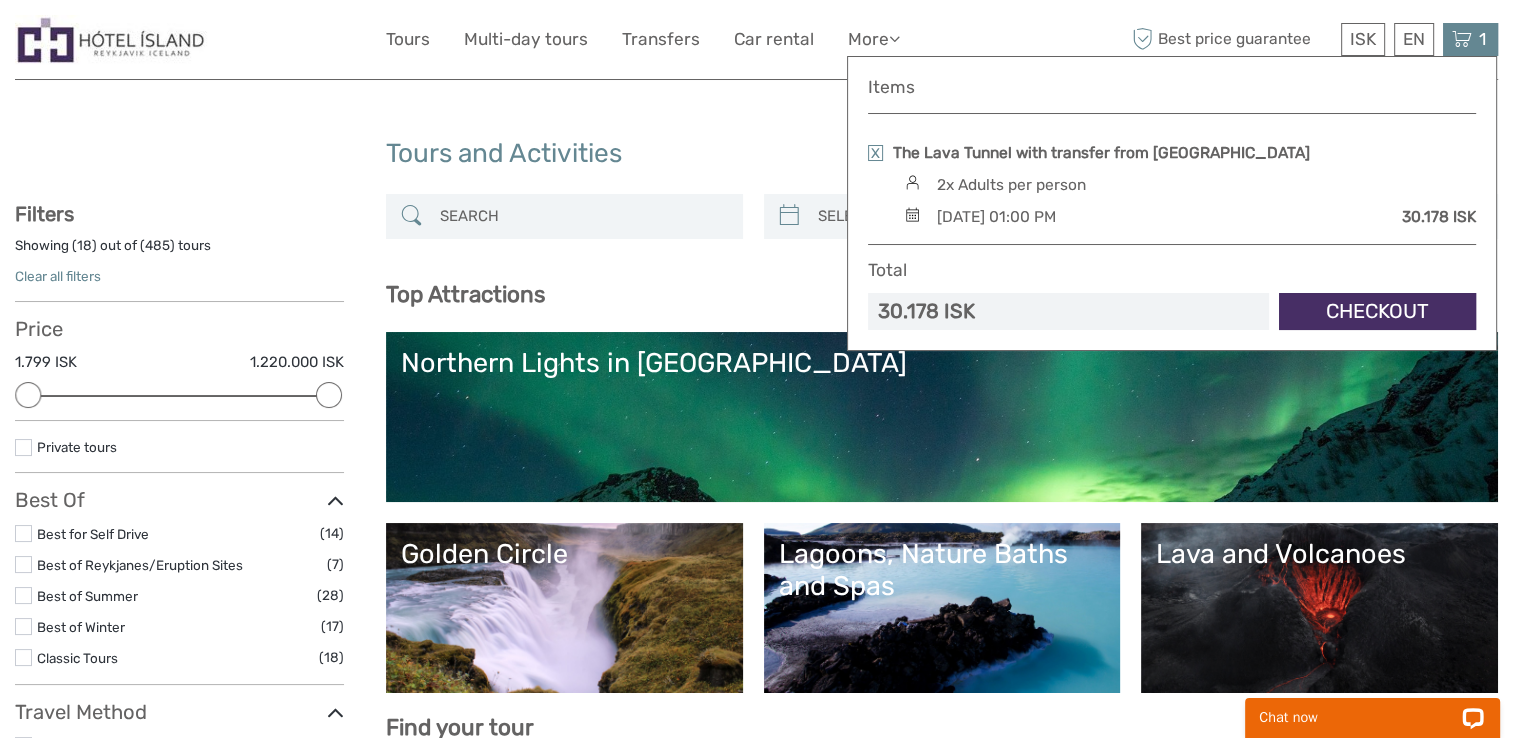 click on "Checkout" at bounding box center (1377, 311) 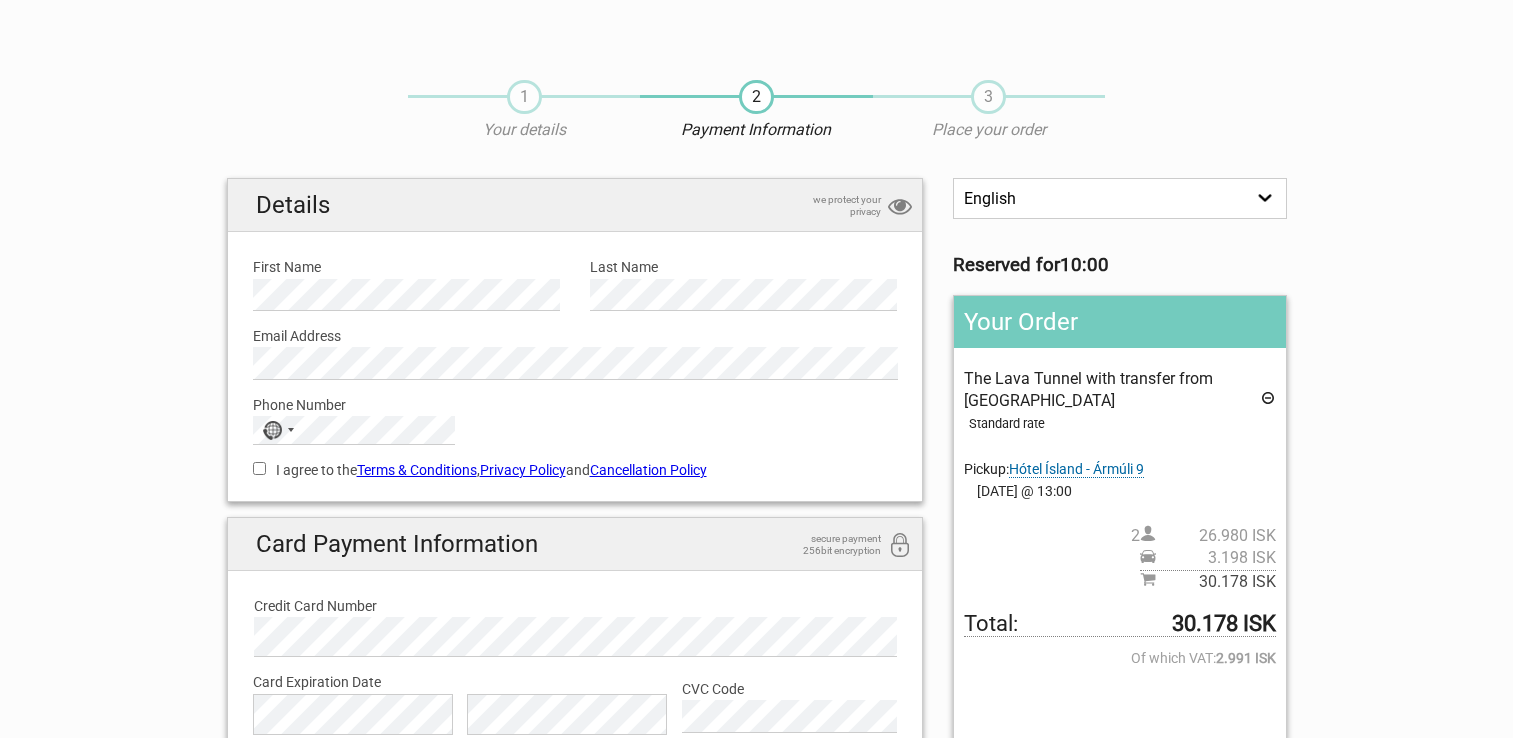 scroll, scrollTop: 0, scrollLeft: 0, axis: both 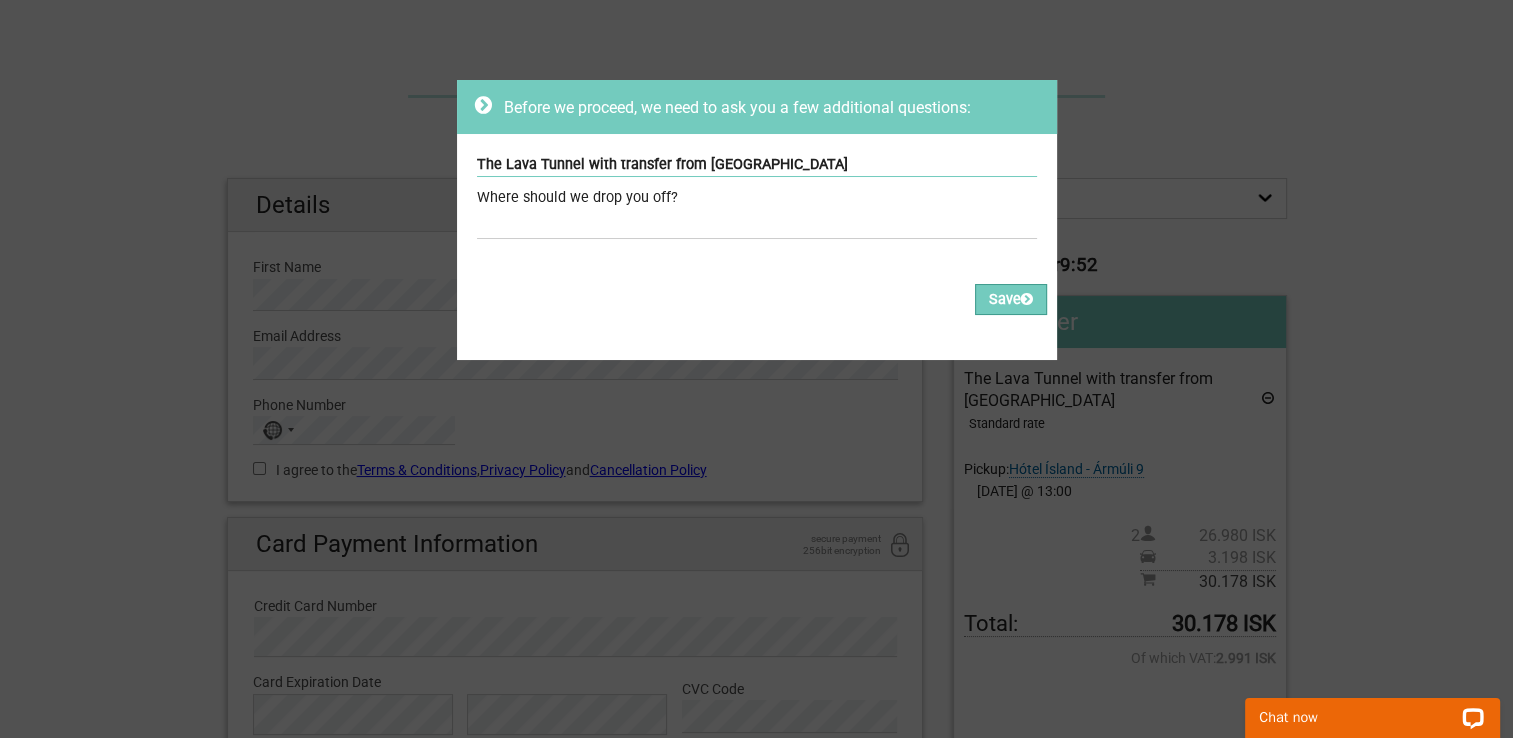 click on "Where should we drop you off?" at bounding box center (757, 198) 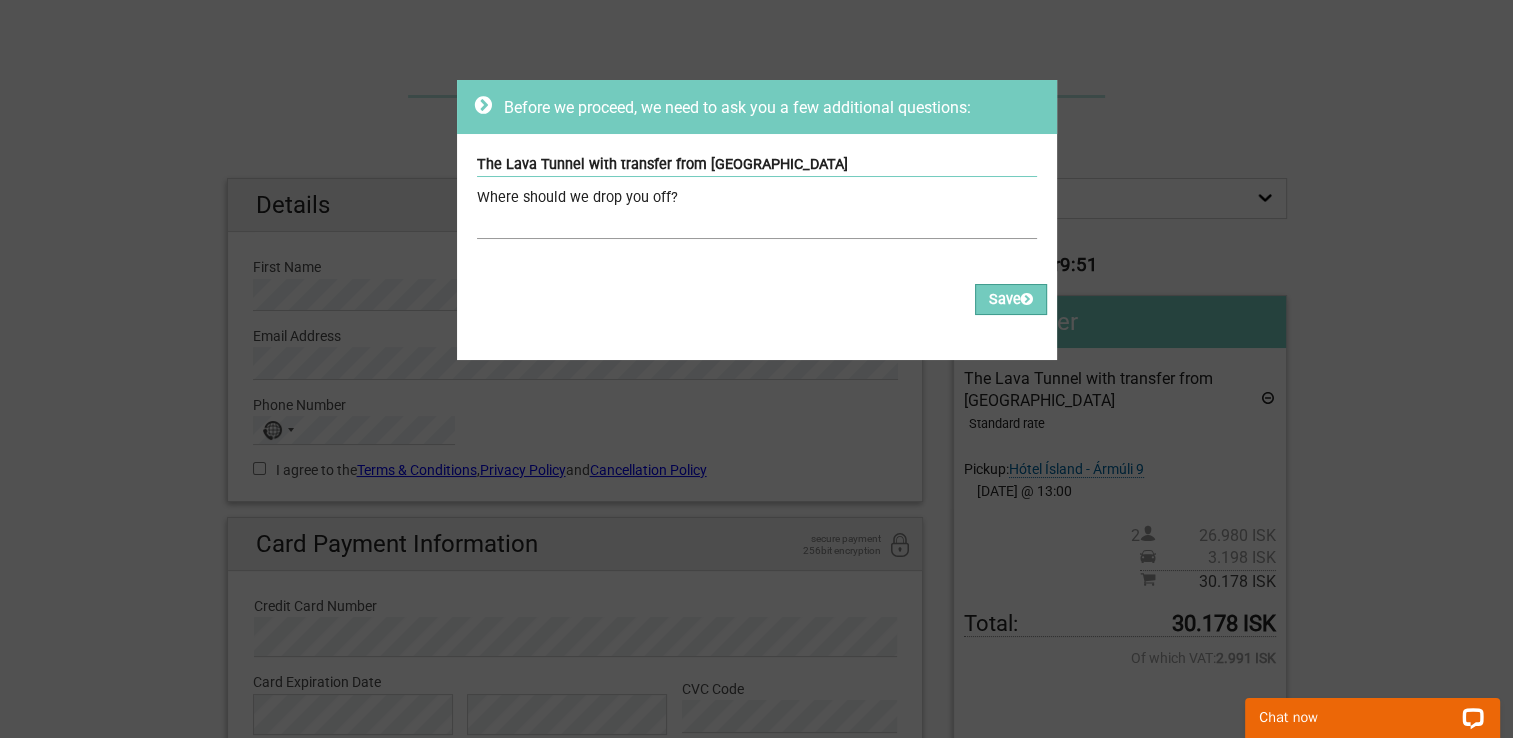 click at bounding box center [757, 224] 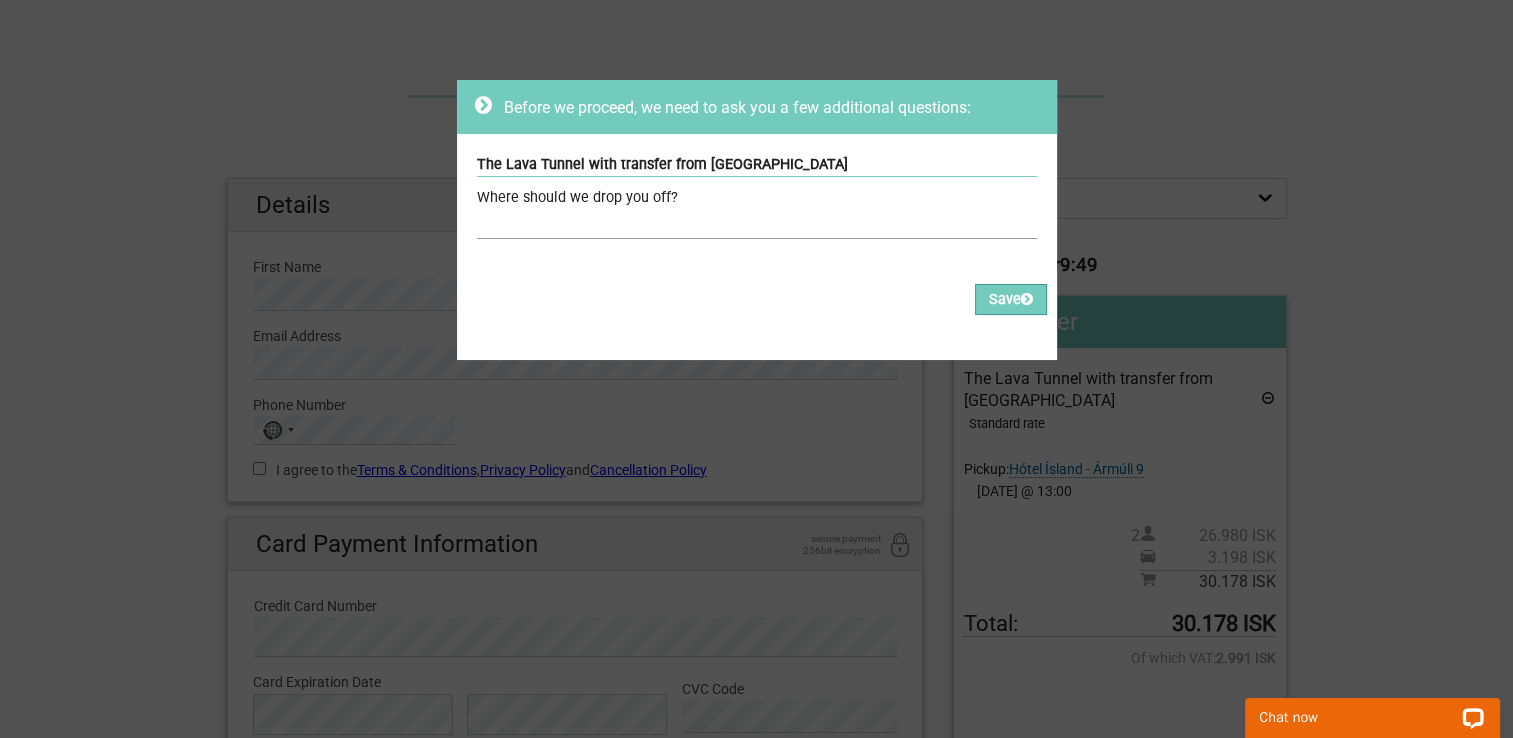 type on "Hotel Island Spa & Wellness" 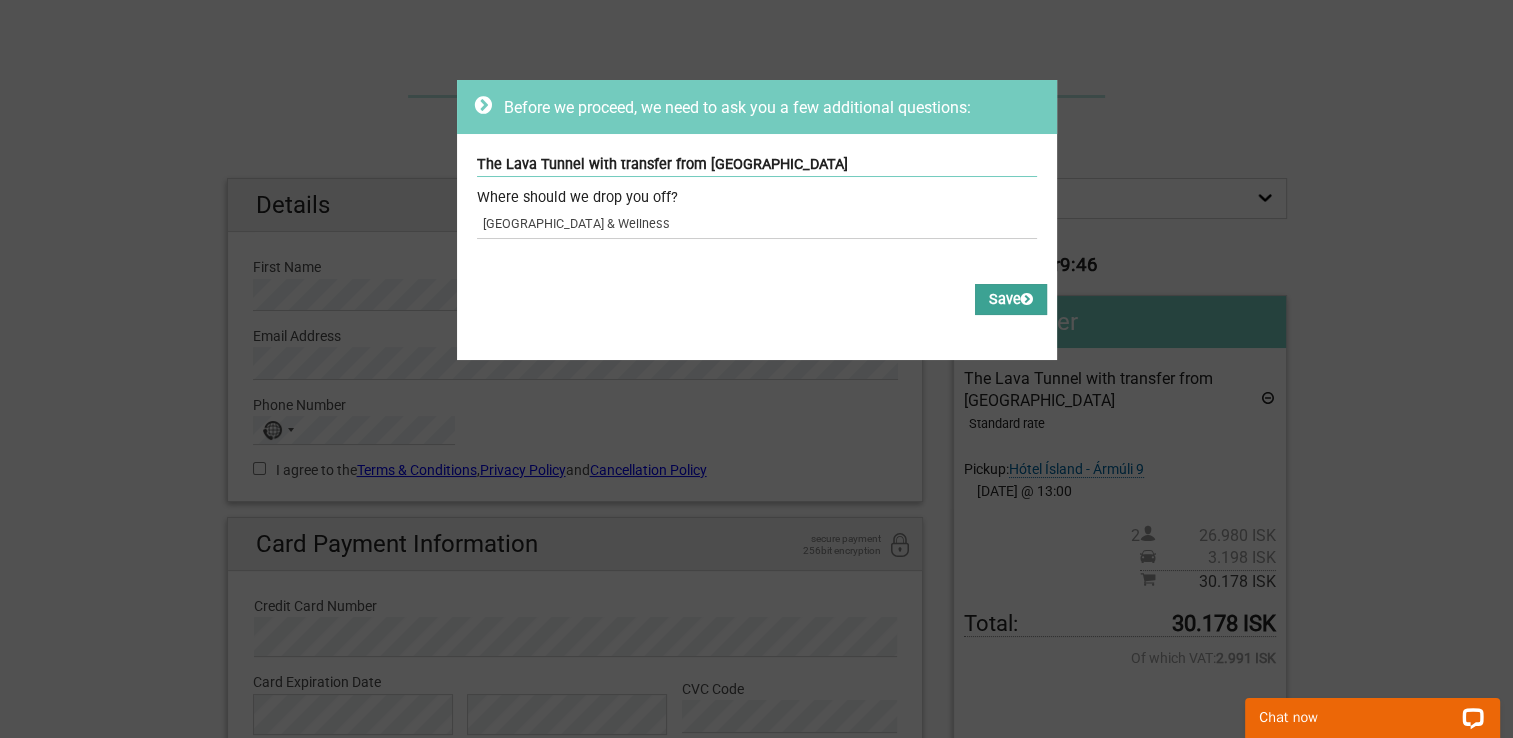 click on "Save" at bounding box center [1011, 299] 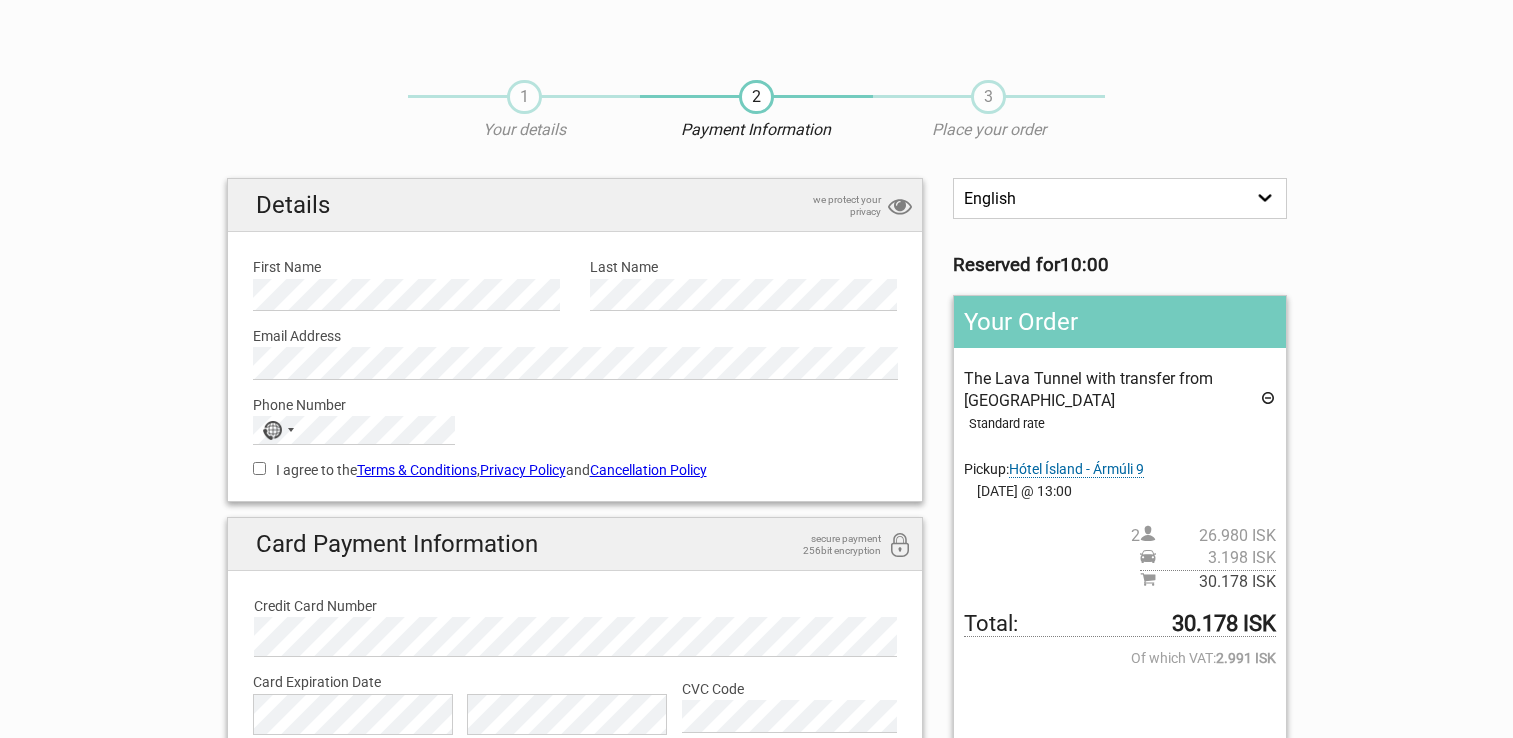 scroll, scrollTop: 0, scrollLeft: 0, axis: both 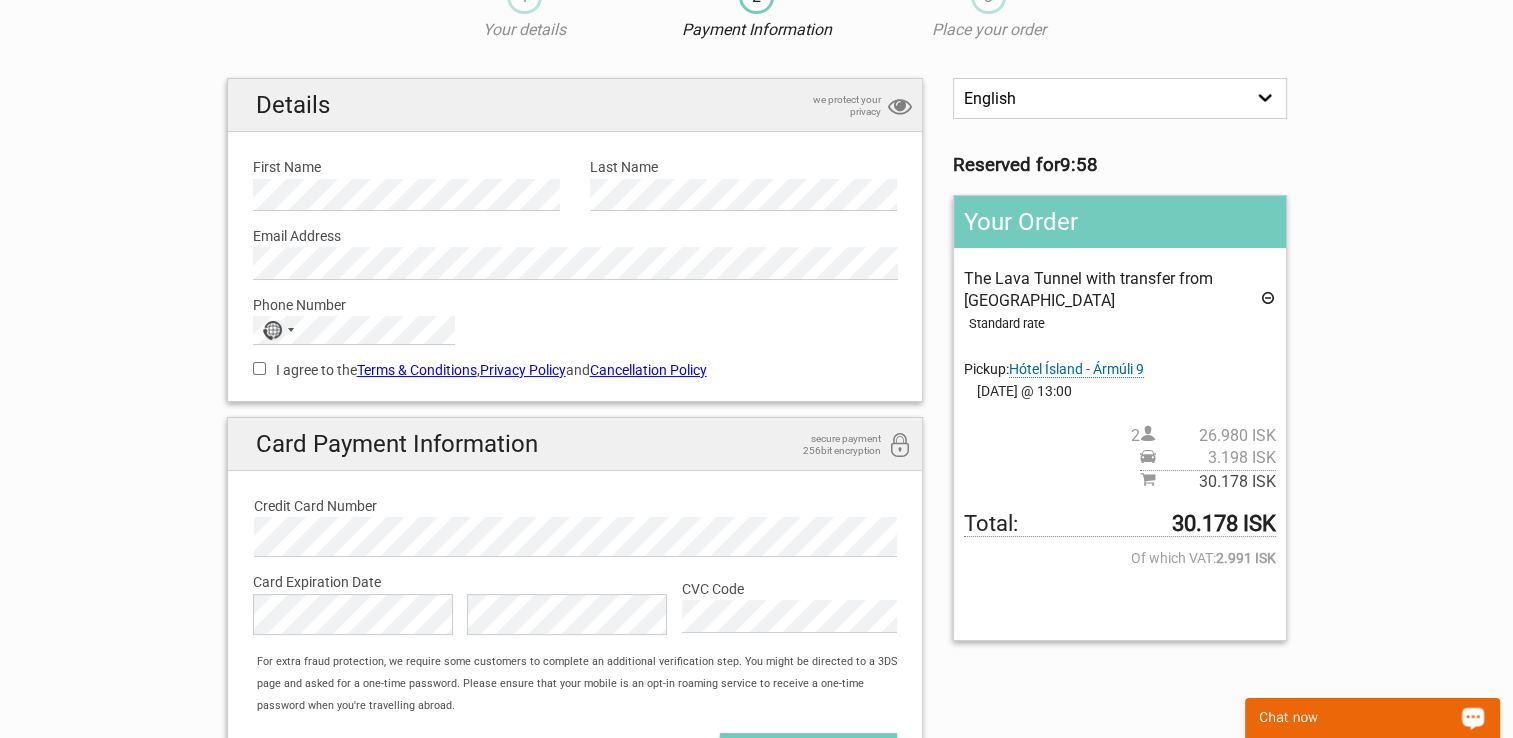 click on "Chat now" at bounding box center [1359, 718] 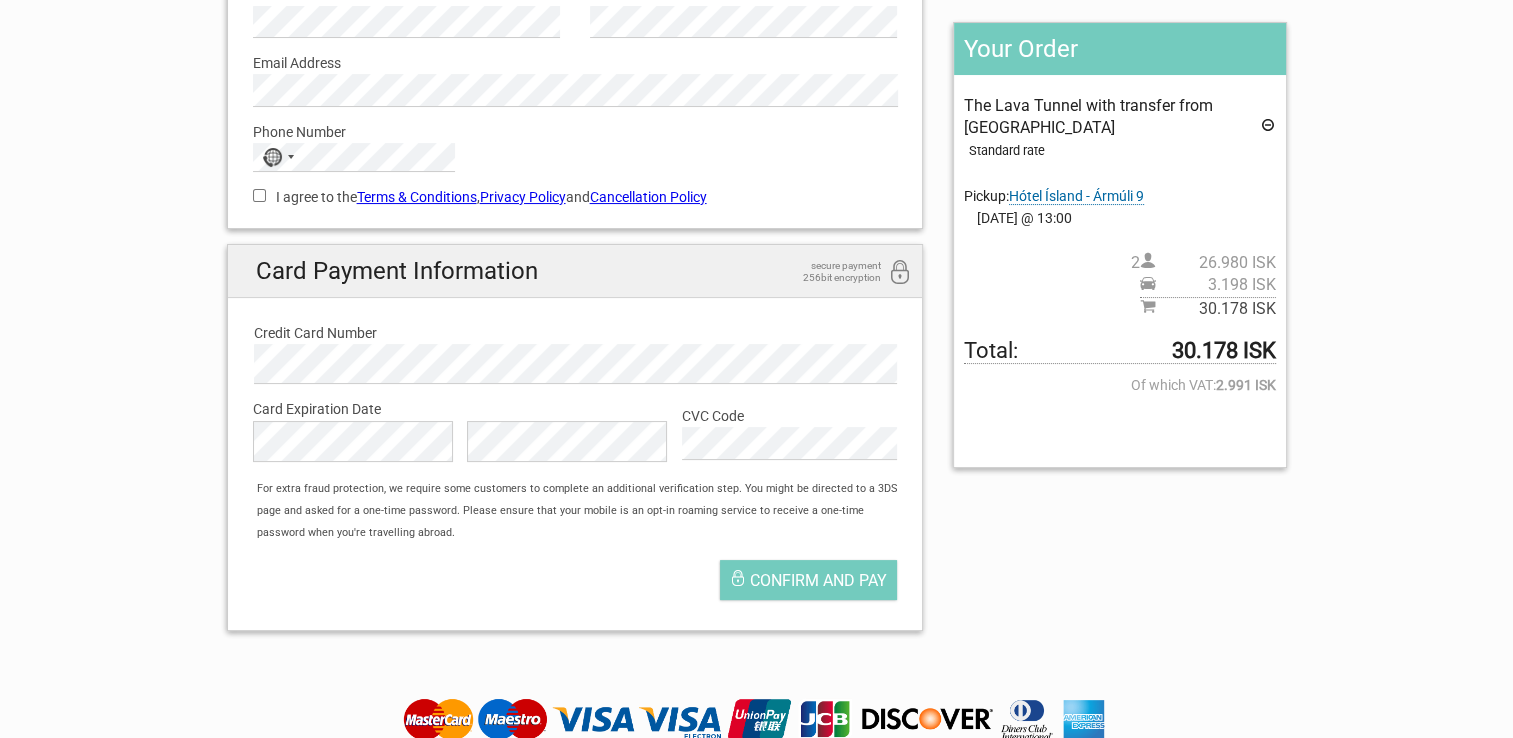 scroll, scrollTop: 300, scrollLeft: 0, axis: vertical 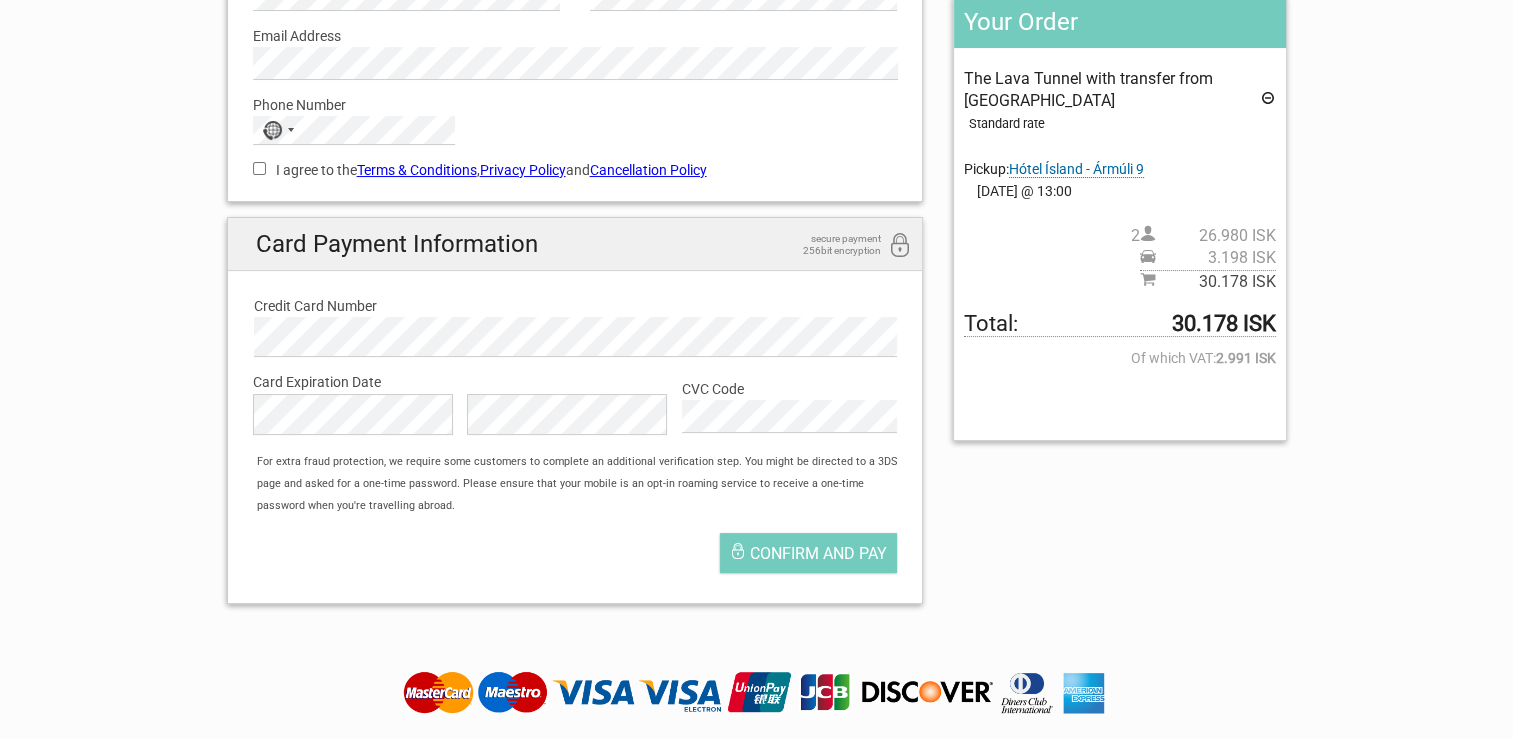 click on "1
Your details
2
Payment Information
3
Place your order
English
Español
Deutsch
Reserved for  0:00
Your Order
The Lava Tunnel with transfer from Reykjavik
Standard rate
Pickup:
Hótel Ísland - Ármúli 9
100 Iceland Hotel - Go To: Bus Stop 9. Snorrabraut
101 Guesthouse - Go To: Bus Stop 9. Snorrabraut
101 Hótel - Go To: Bus stop 6. The Culture House - Safnahúsið
101 Skuggi Guesthouse - Go To: Bus stop 14. Skúlagata" at bounding box center (756, 190) 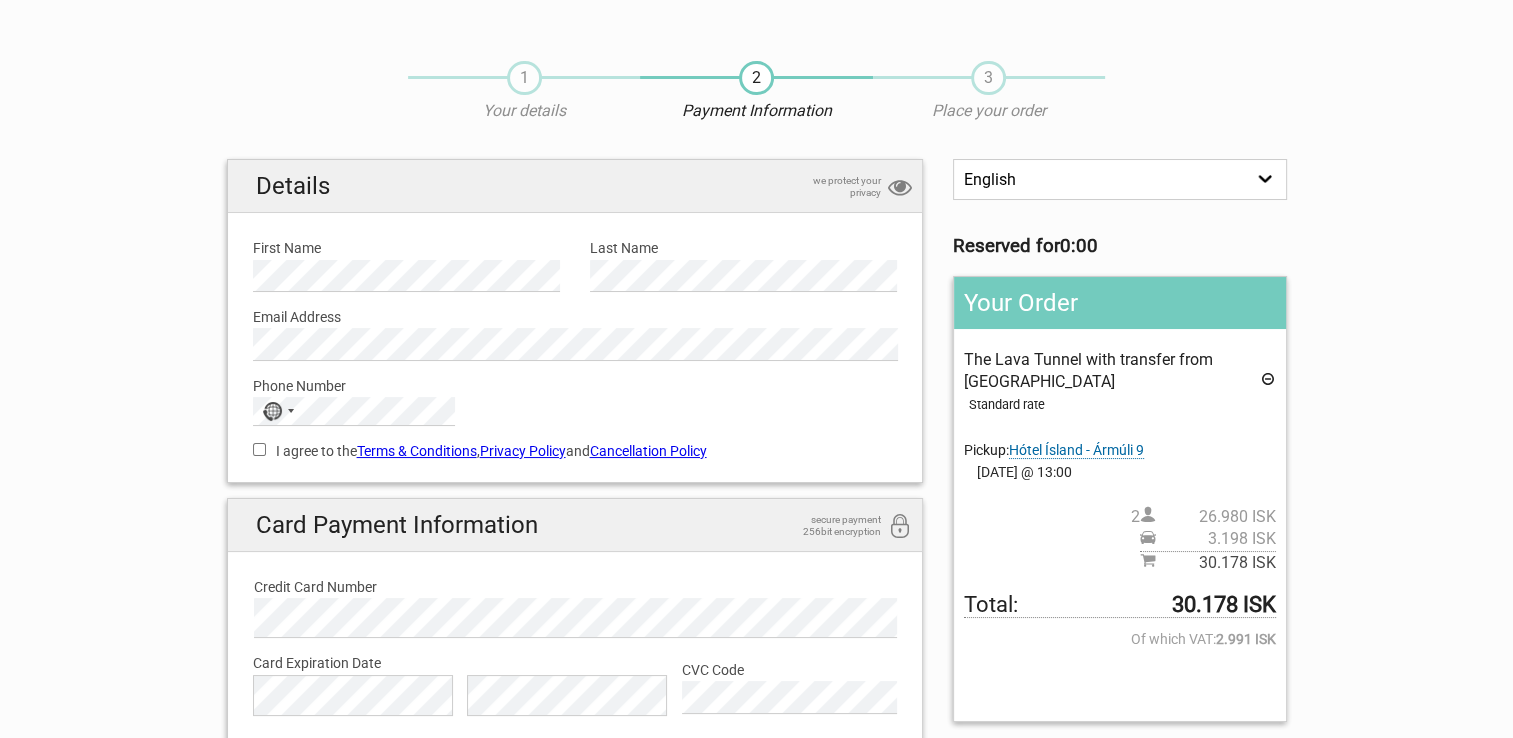 scroll, scrollTop: 0, scrollLeft: 0, axis: both 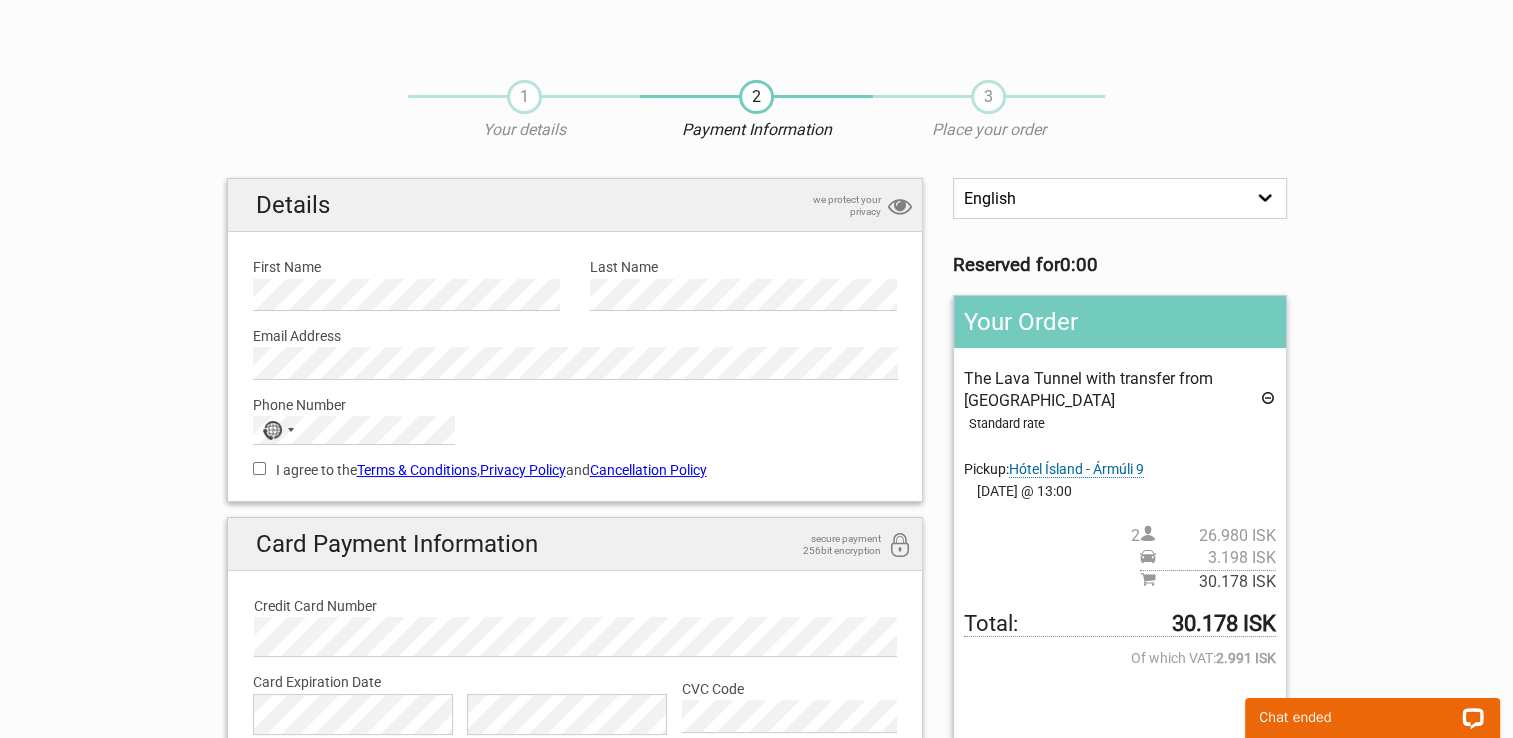 click on "1
Your details
2
Payment Information
3
Place your order
English
Español
Deutsch
Reserved for  0:00
Your Order
The Lava Tunnel with transfer from Reykjavik
Standard rate
Pickup:
Hótel Ísland - Ármúli 9
100 Iceland Hotel - Go To: Bus Stop 9. Snorrabraut
101 Guesthouse - Go To: Bus Stop 9. Snorrabraut
101 Hótel - Go To: Bus stop 6. The Culture House - Safnahúsið
101 Skuggi Guesthouse - Go To: Bus stop 14. Skúlagata" at bounding box center [756, 490] 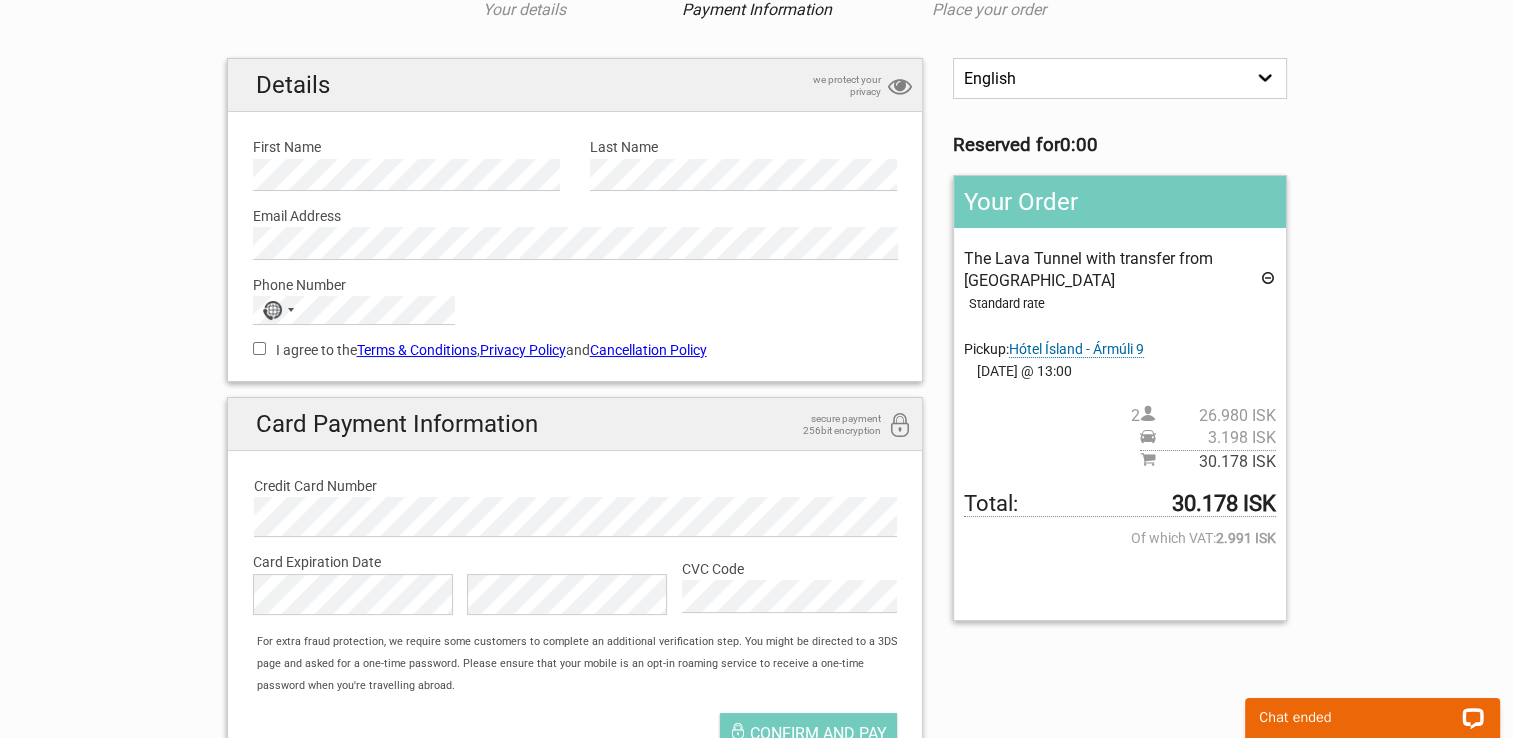 scroll, scrollTop: 0, scrollLeft: 0, axis: both 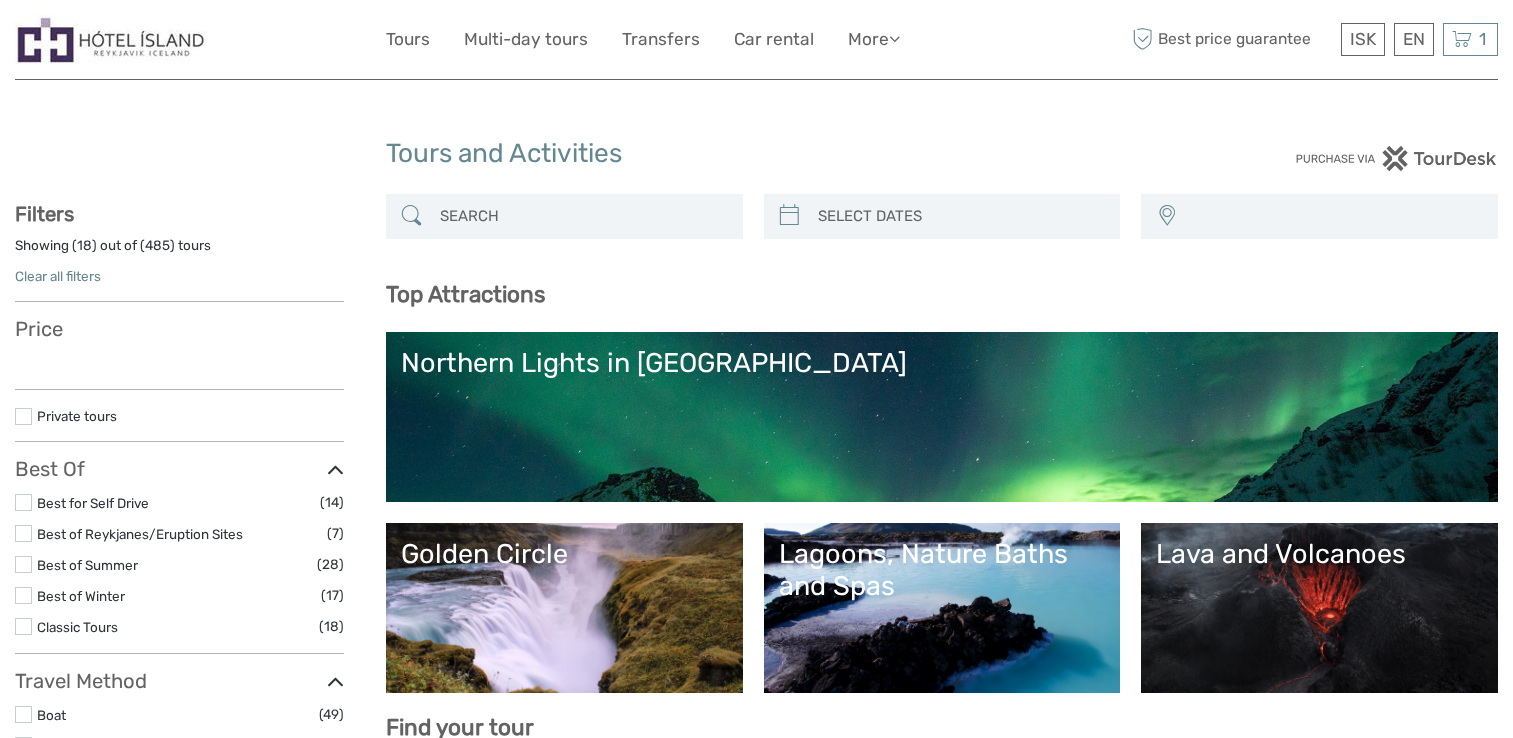 select 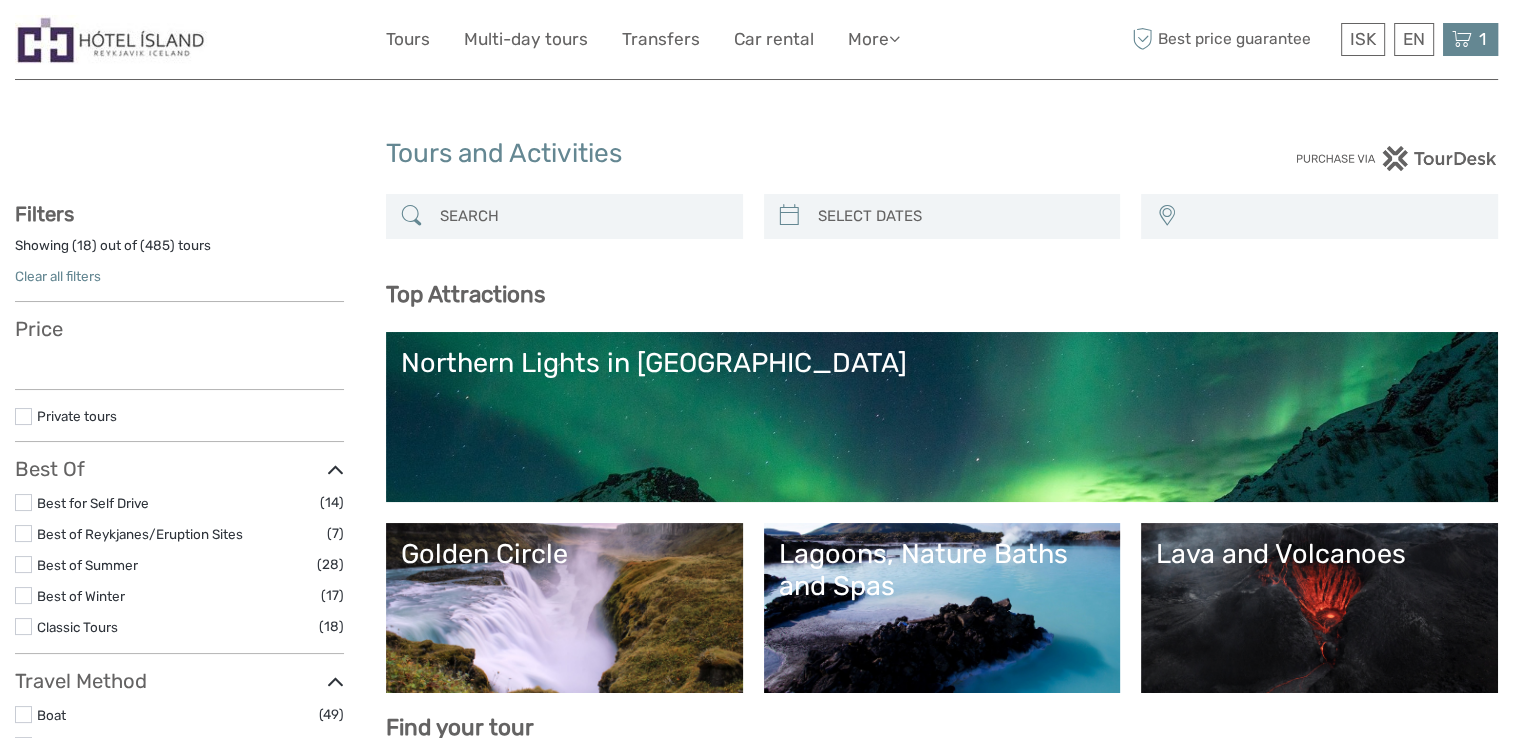 select 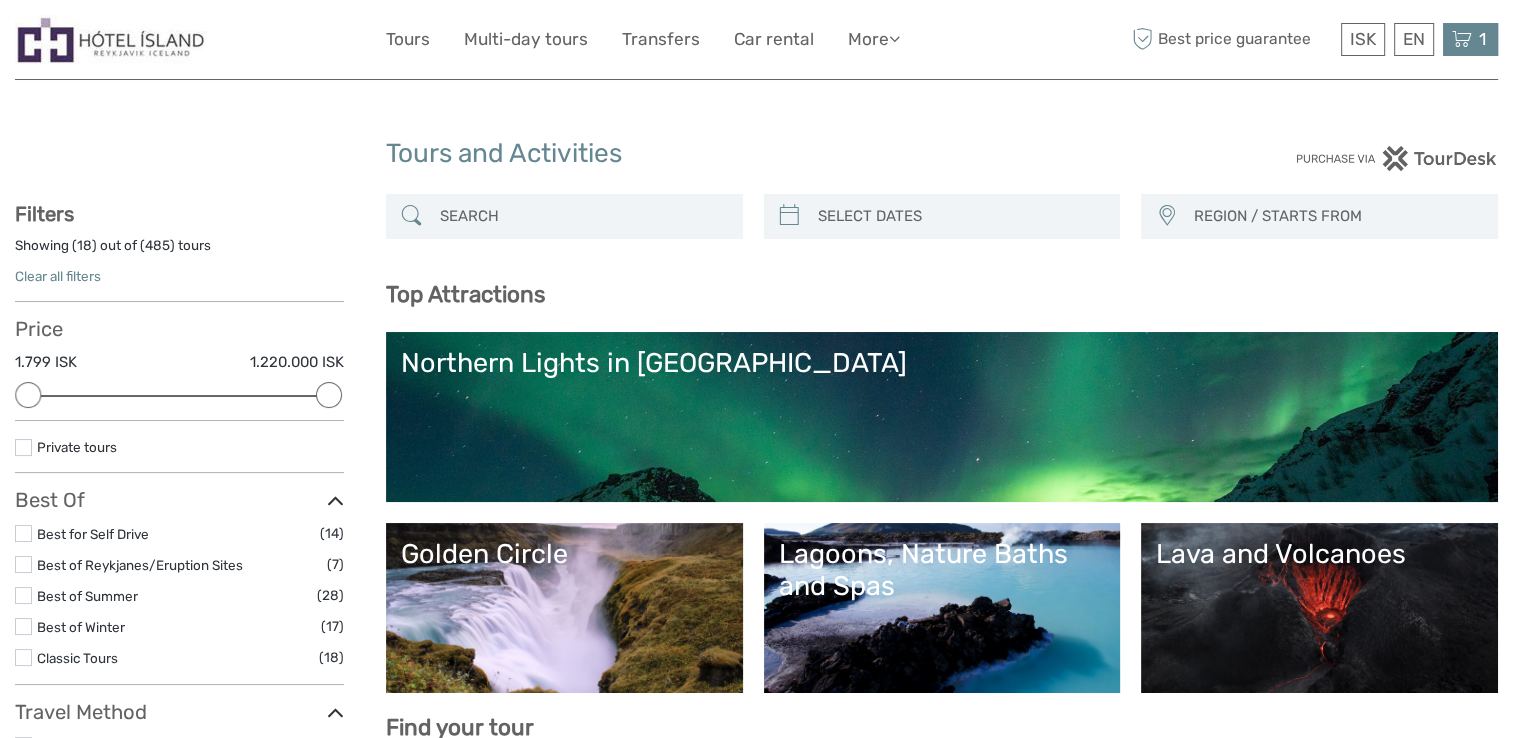 scroll, scrollTop: 0, scrollLeft: 0, axis: both 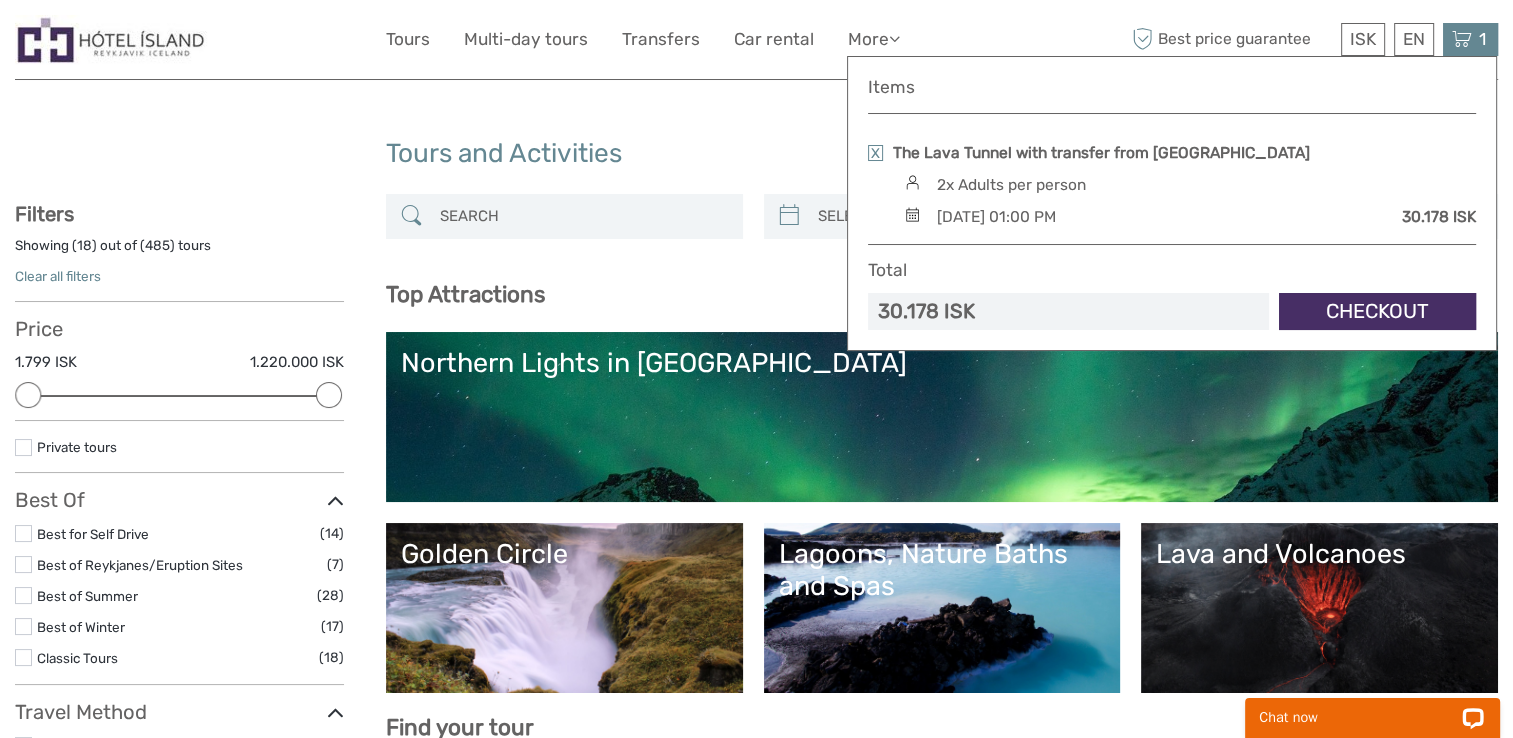 click at bounding box center [875, 153] 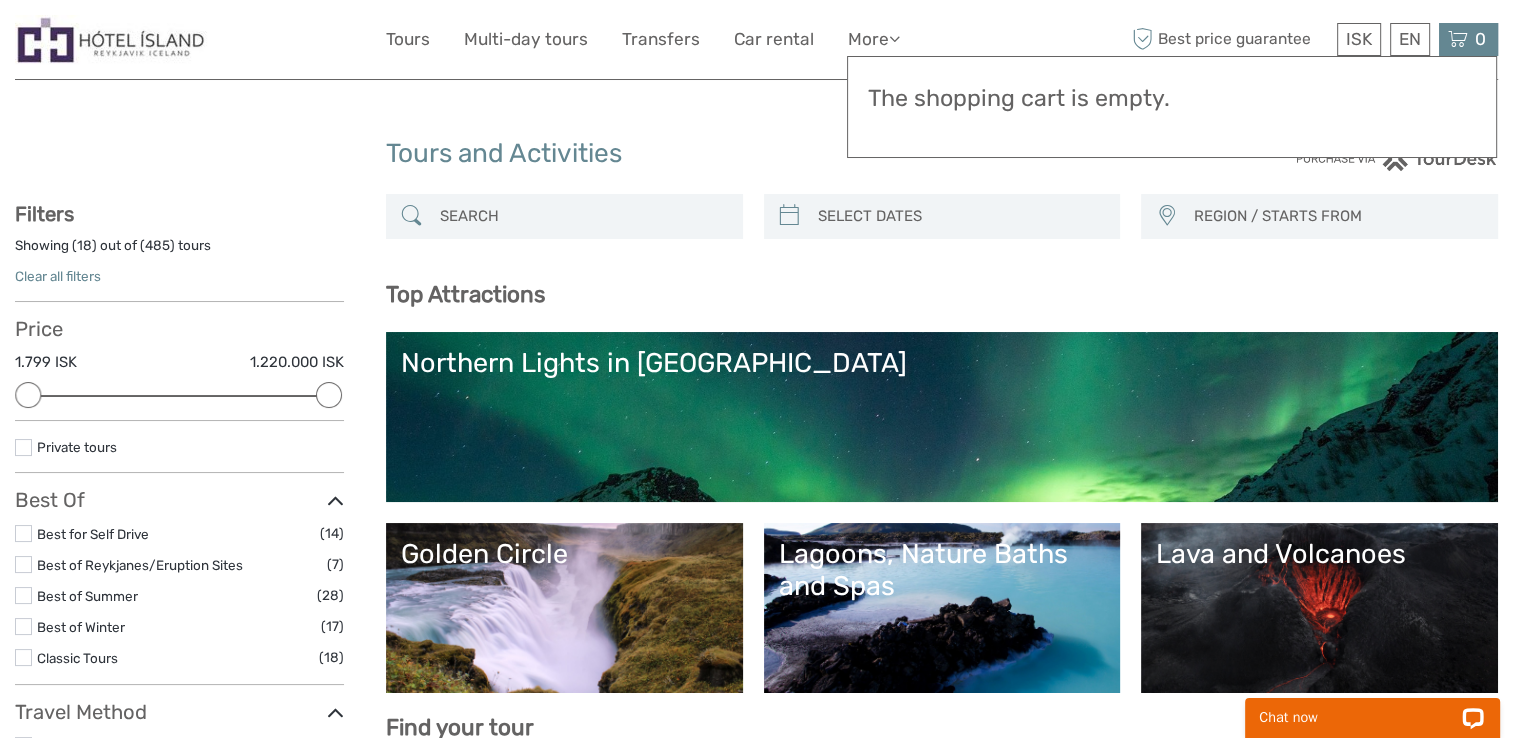 click on "Tours and Activities
Tours and Activities
REGION / STARTS FROM
[GEOGRAPHIC_DATA]
North
[GEOGRAPHIC_DATA] / [GEOGRAPHIC_DATA]
South
Southeast
West
[GEOGRAPHIC_DATA]
Capital Region
North
[GEOGRAPHIC_DATA] / [GEOGRAPHIC_DATA]
South
Southeast
West
[GEOGRAPHIC_DATA]
Show filters
Hide filters
Filters
Showing ( 18 ) out of ( 485 ) tours
Clear all filters
Price
1.799 ISK   1.220.000 ISK
Clear
Private tours
Best Of" at bounding box center [756, 1861] 